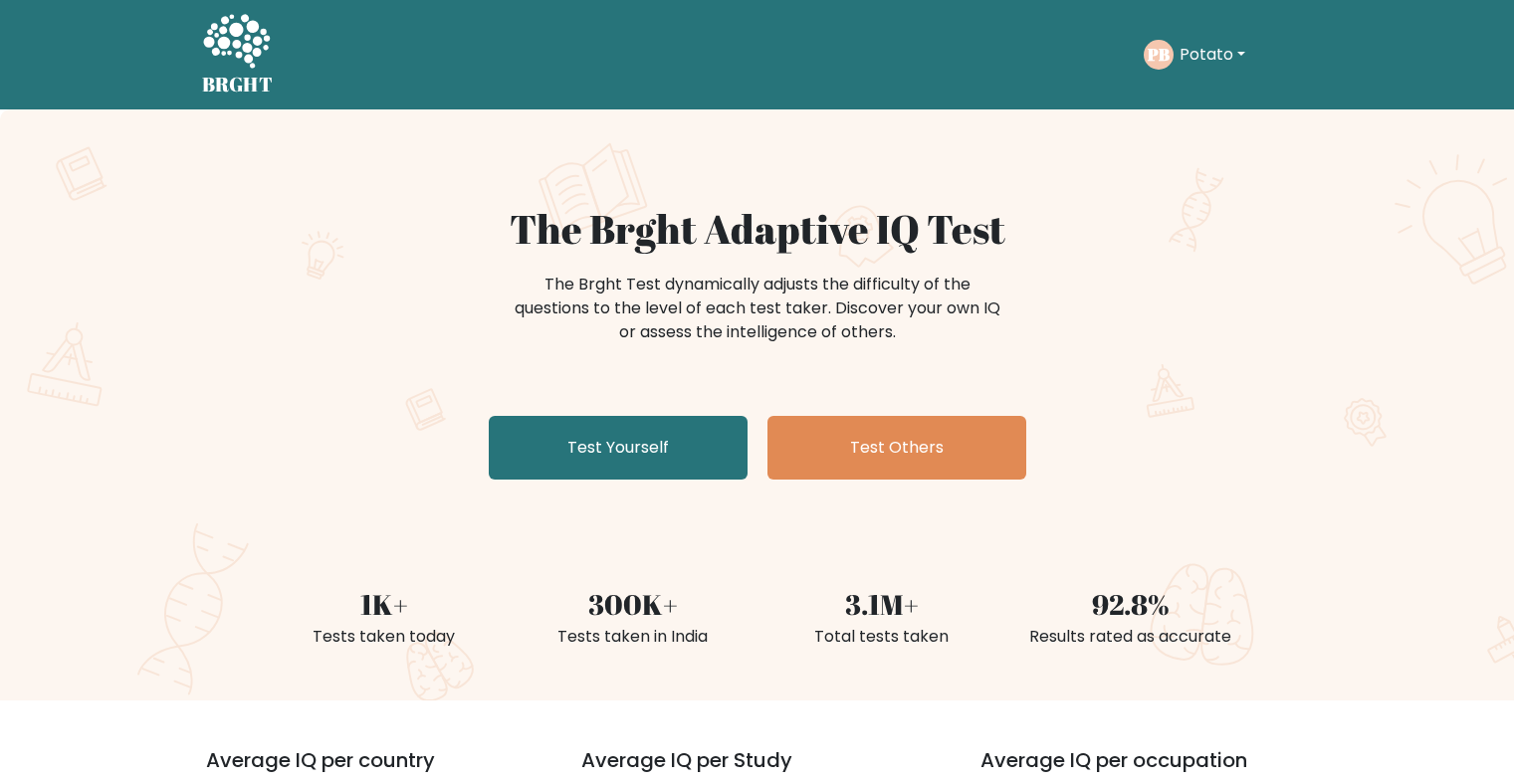 scroll, scrollTop: 0, scrollLeft: 0, axis: both 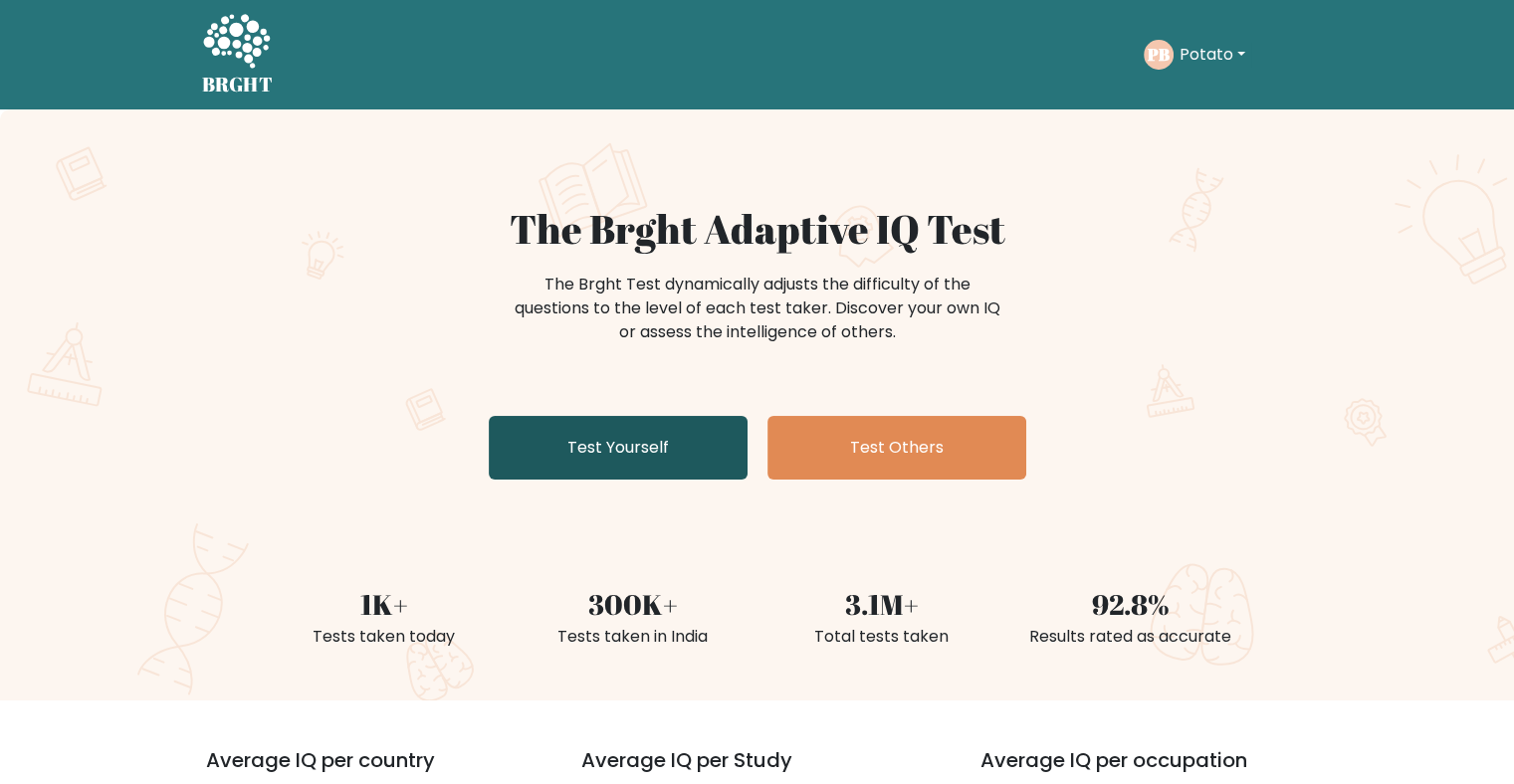 click on "Test Yourself" at bounding box center (618, 448) 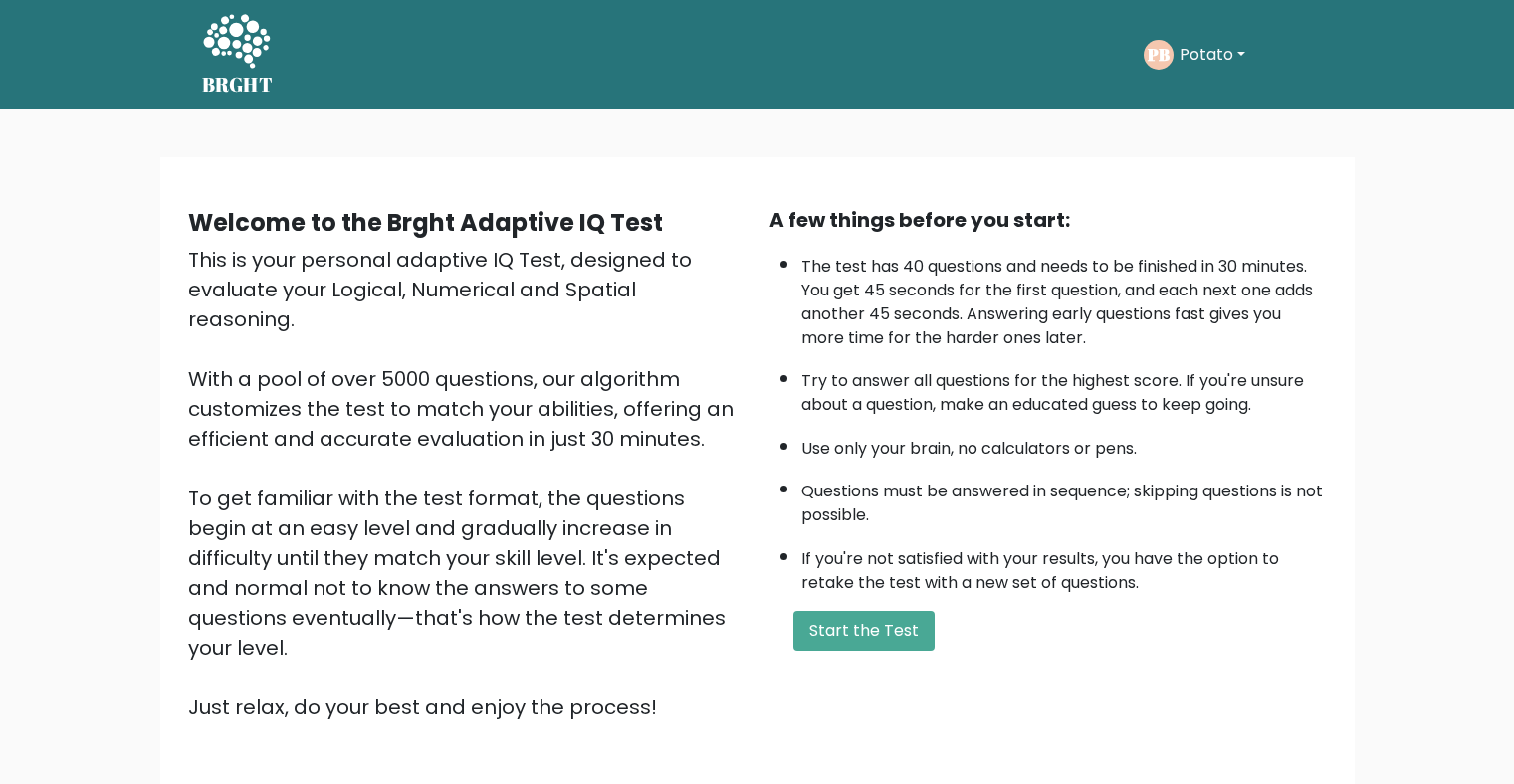scroll, scrollTop: 0, scrollLeft: 0, axis: both 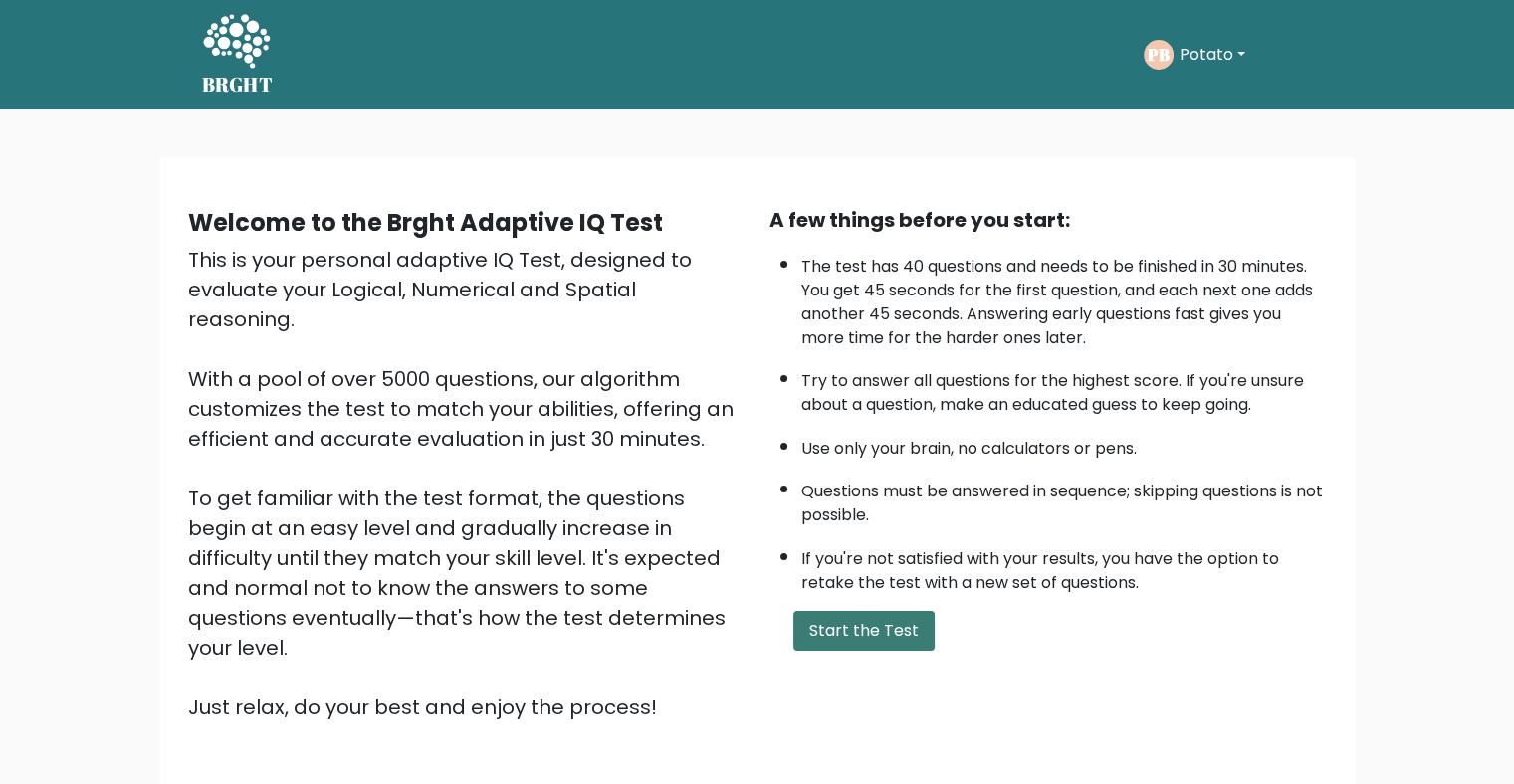 click on "Start the Test" at bounding box center [864, 631] 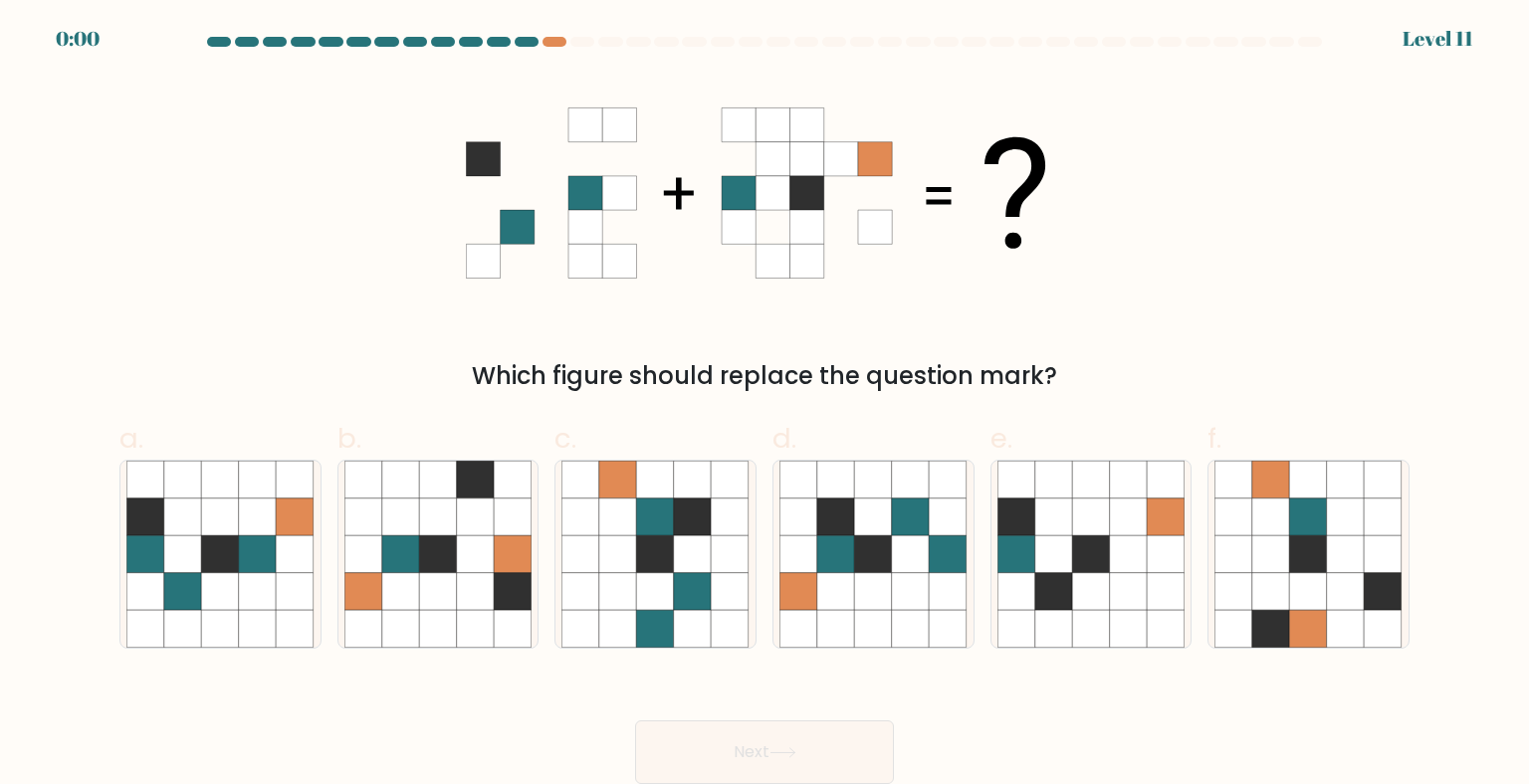 scroll, scrollTop: 0, scrollLeft: 0, axis: both 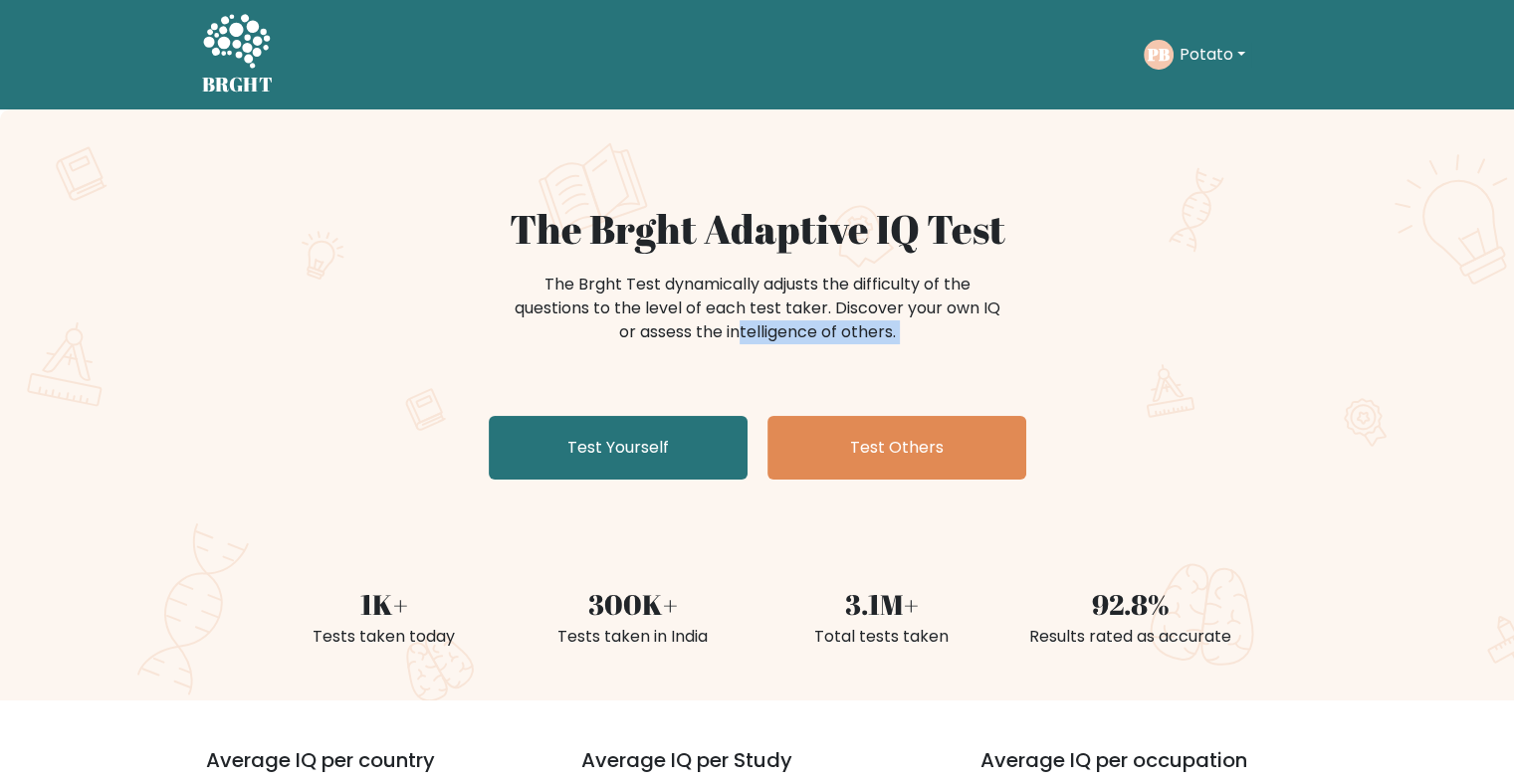 drag, startPoint x: 669, startPoint y: 371, endPoint x: 752, endPoint y: 458, distance: 120.241424 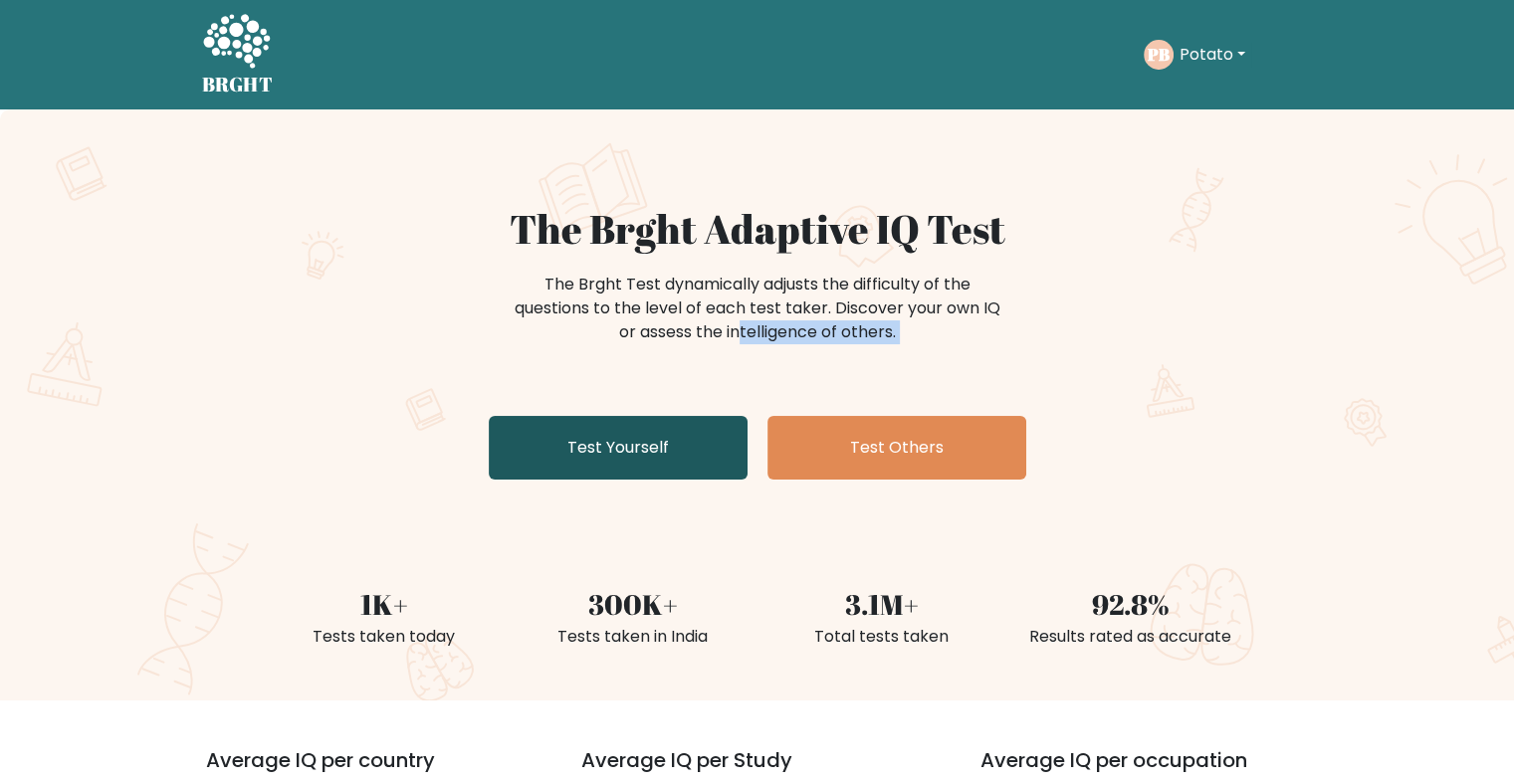 drag, startPoint x: 752, startPoint y: 458, endPoint x: 687, endPoint y: 443, distance: 66.70832 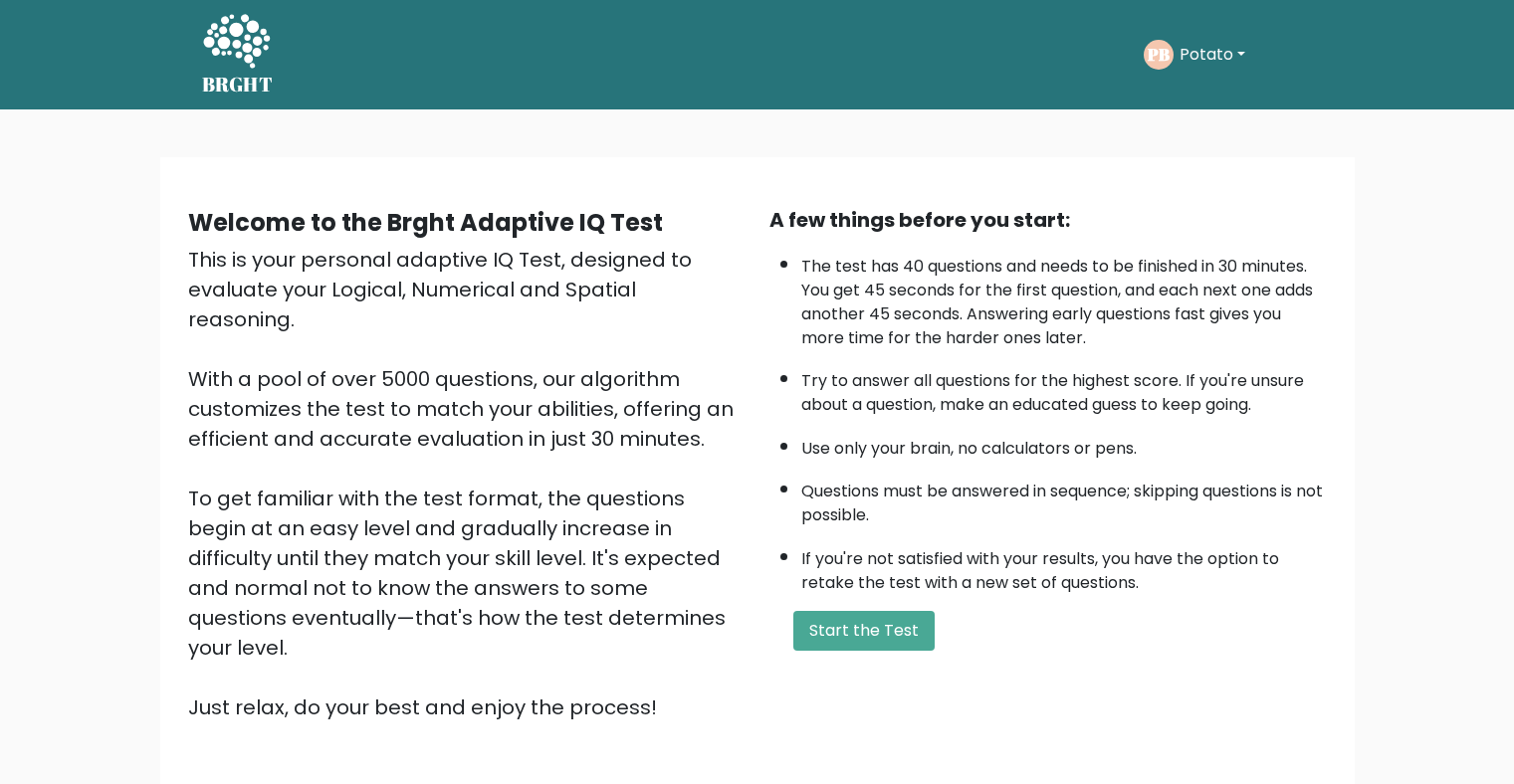 scroll, scrollTop: 0, scrollLeft: 0, axis: both 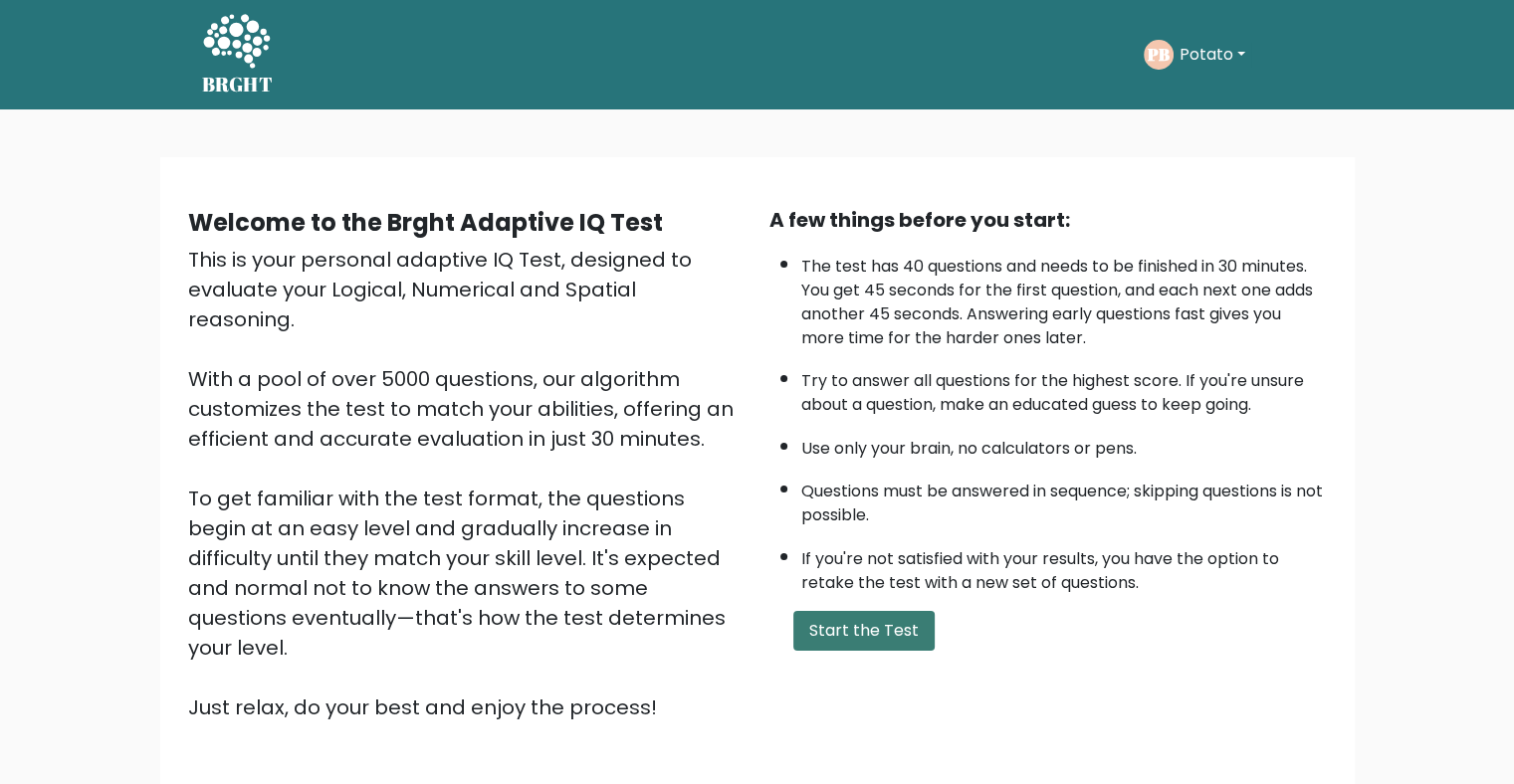 click on "Start the Test" at bounding box center [864, 631] 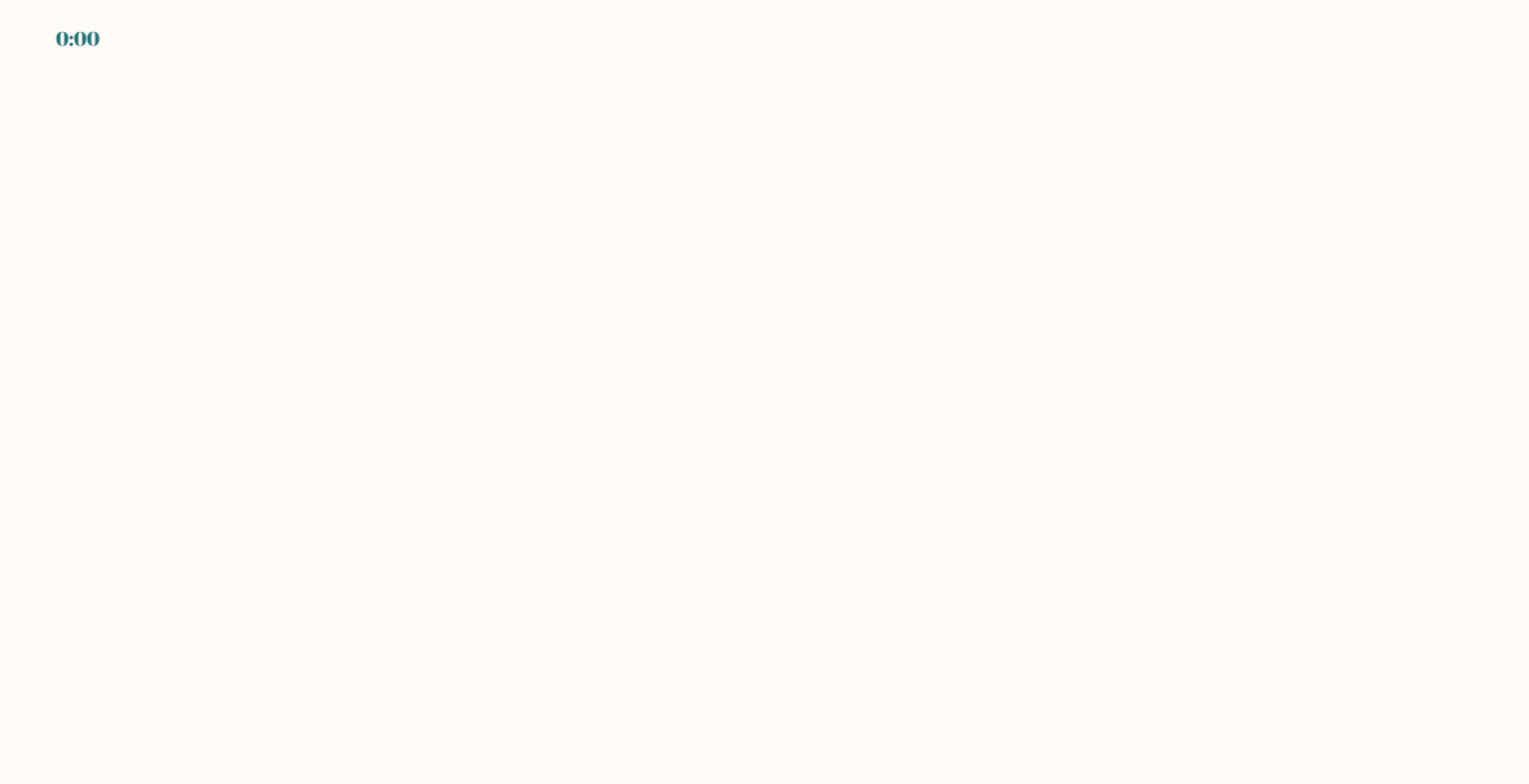 scroll, scrollTop: 0, scrollLeft: 0, axis: both 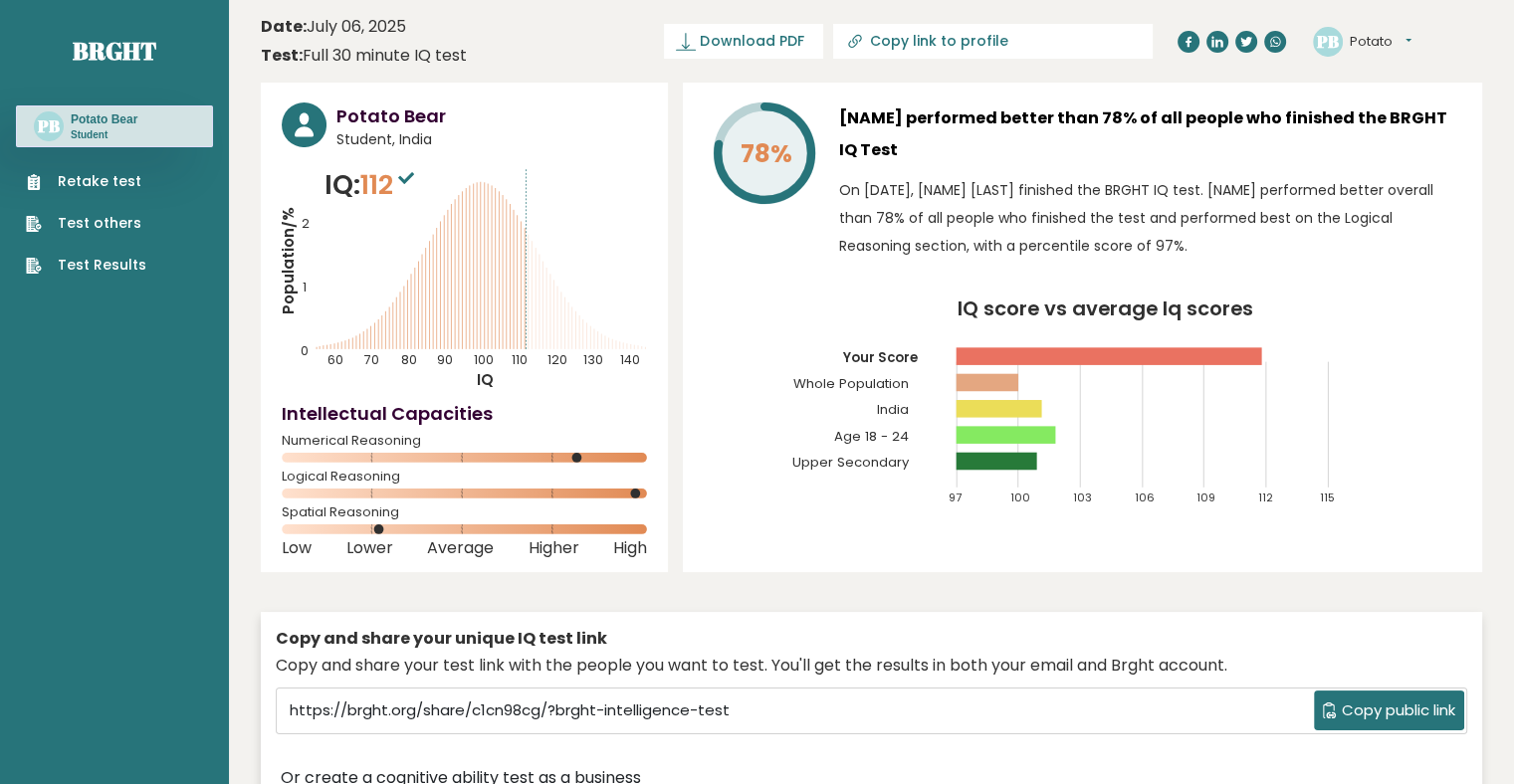 click on "Retake test
Test others
Test Results" at bounding box center [114, 211] 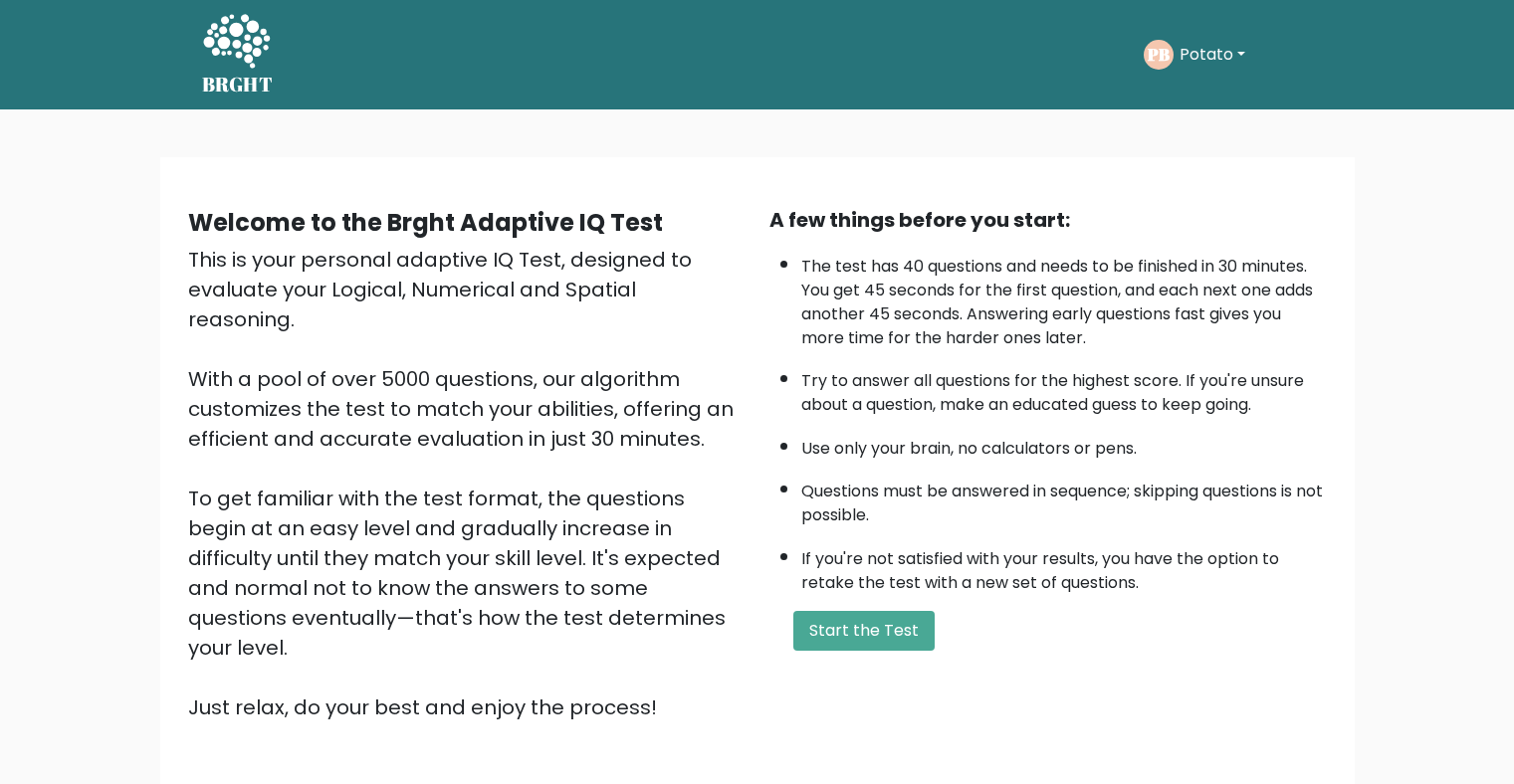 scroll, scrollTop: 0, scrollLeft: 0, axis: both 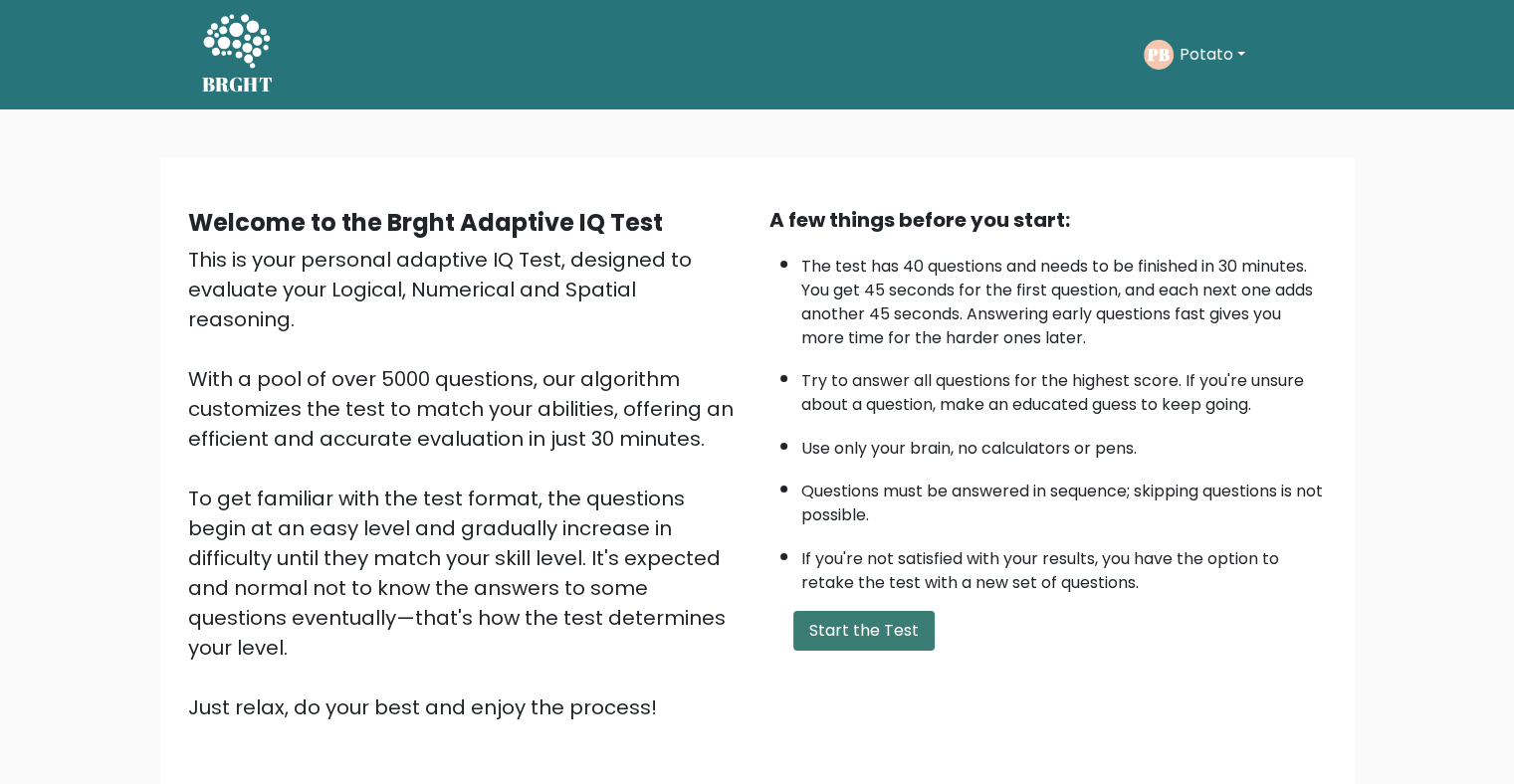 click on "Start the Test" at bounding box center (864, 631) 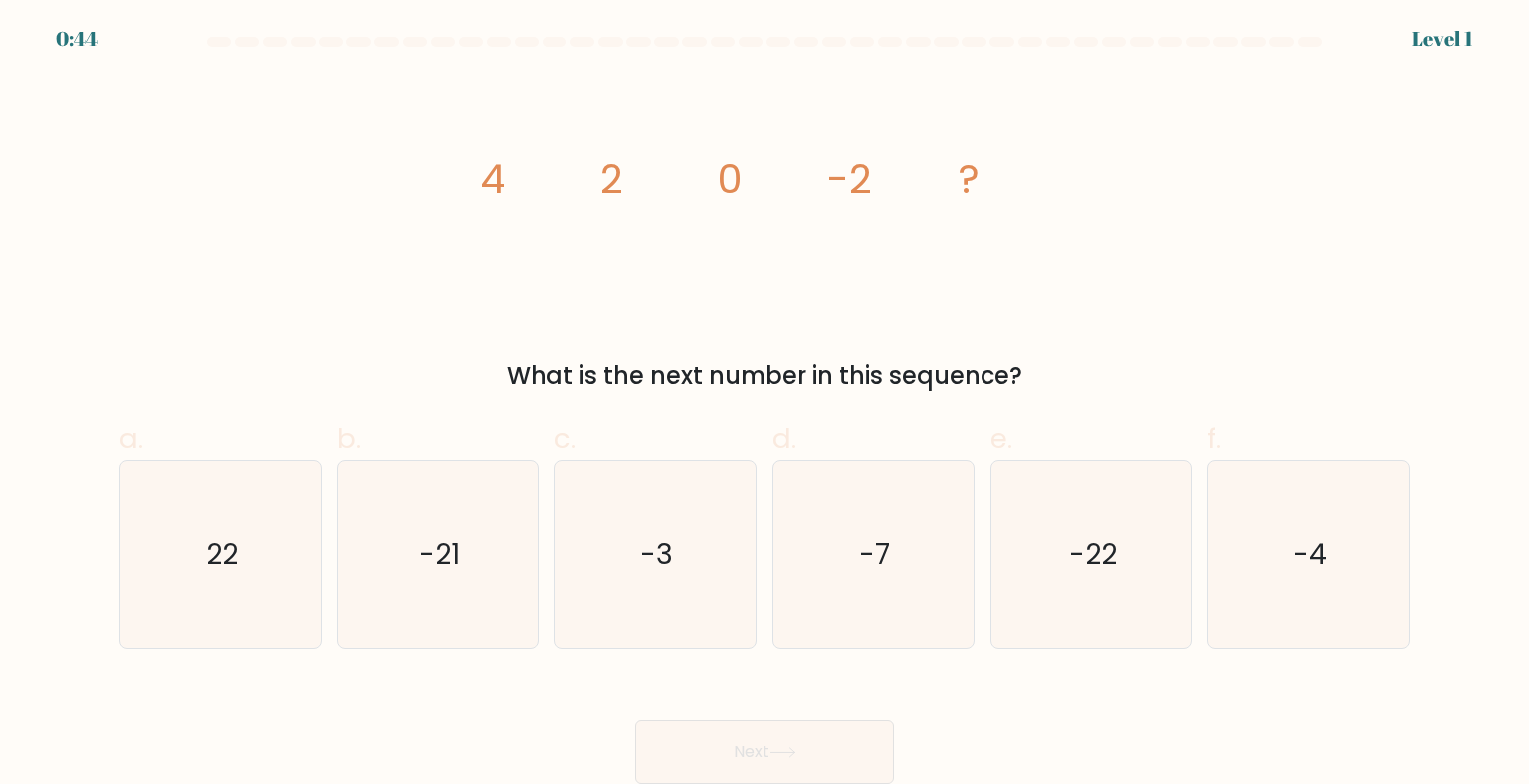 scroll, scrollTop: 0, scrollLeft: 0, axis: both 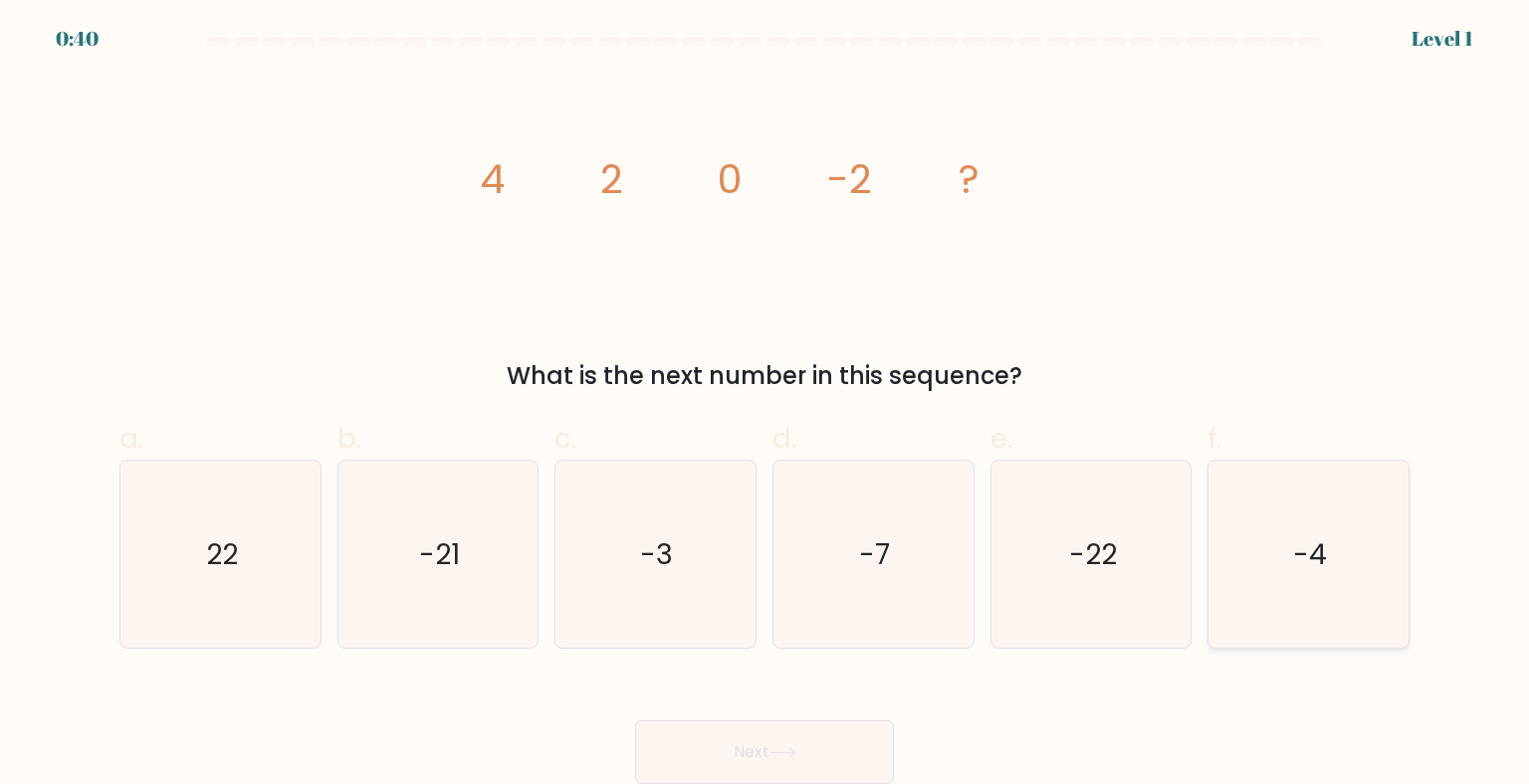 click on "-4" at bounding box center (1308, 554) 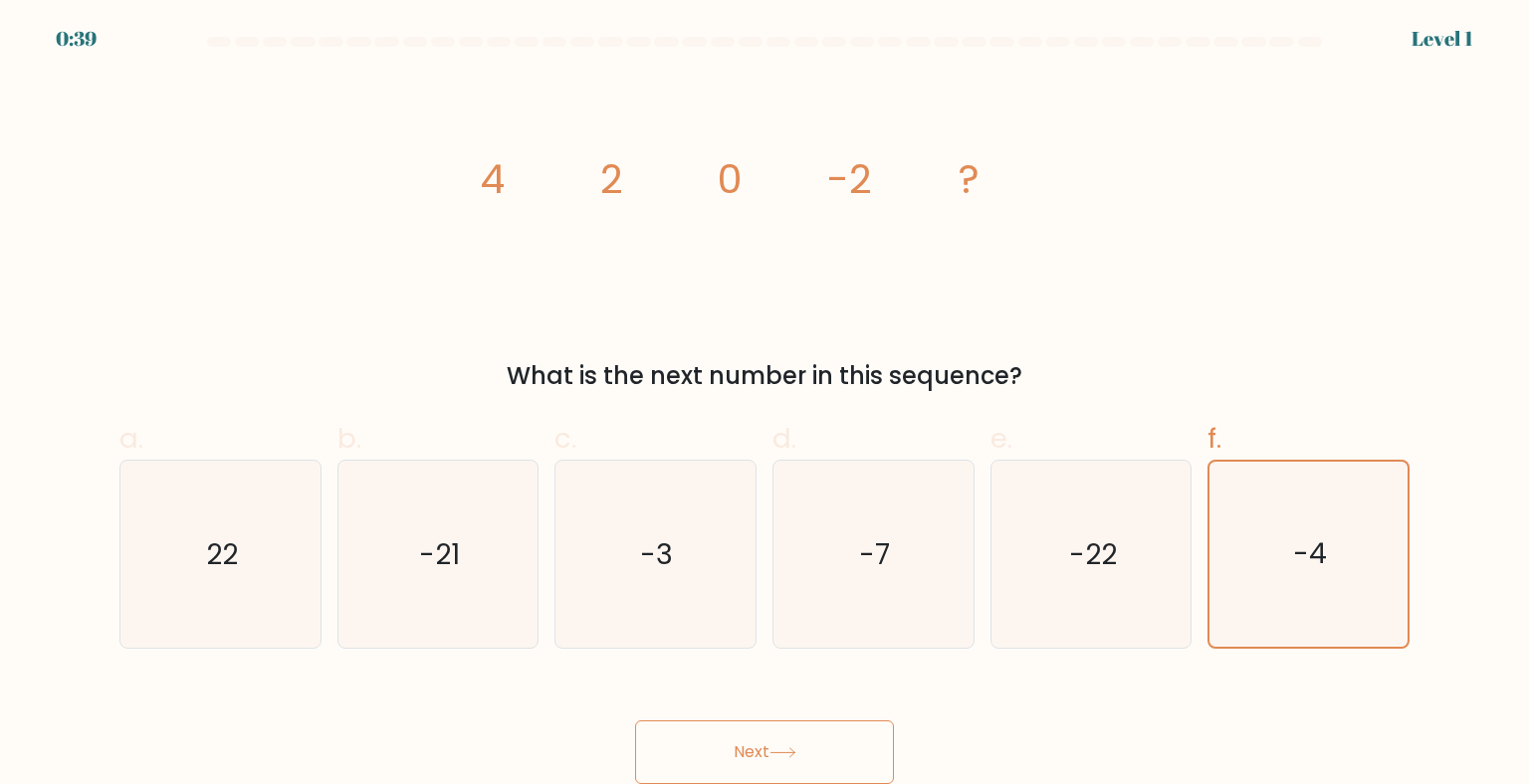 click on "Next" at bounding box center (764, 752) 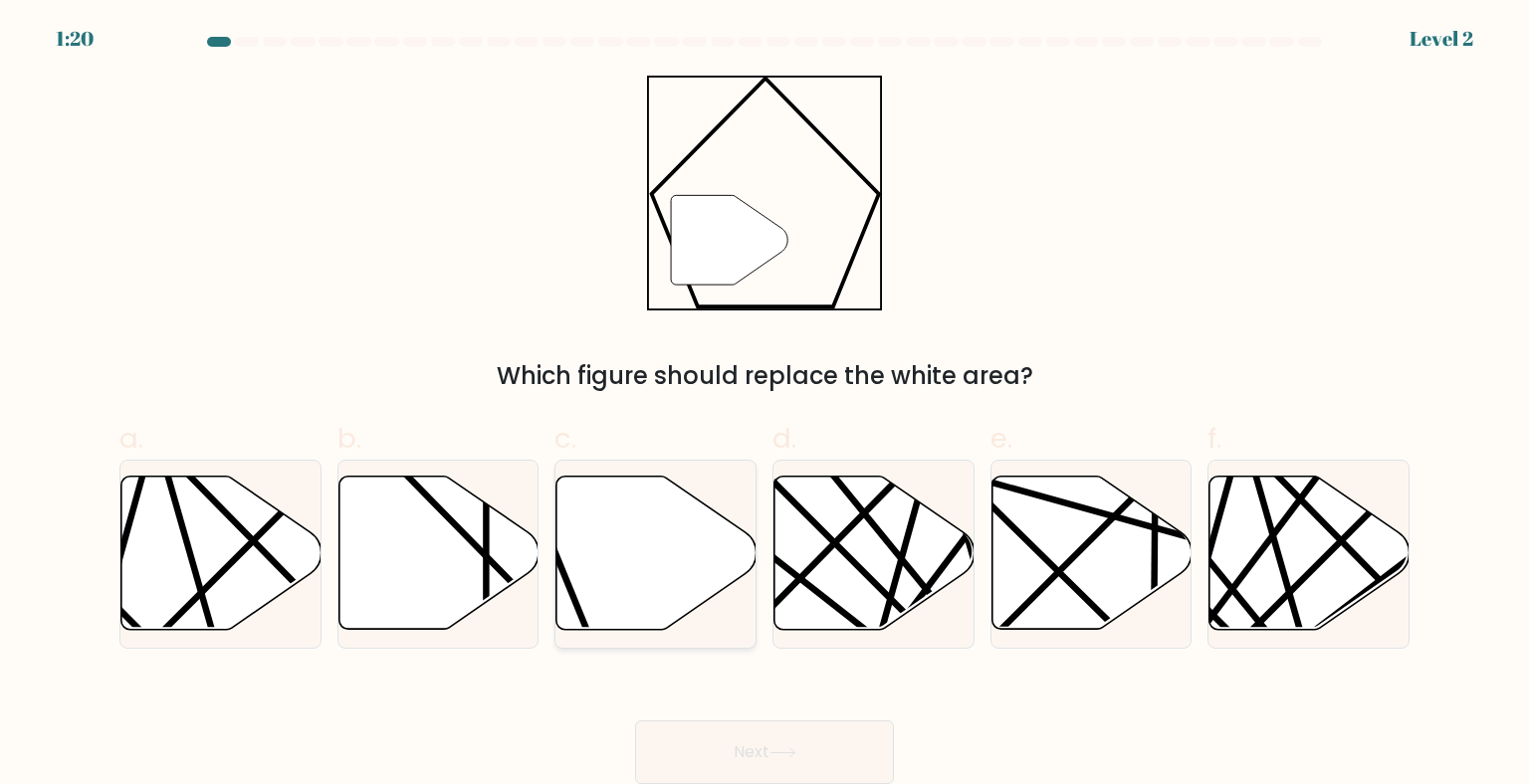 click at bounding box center [656, 553] 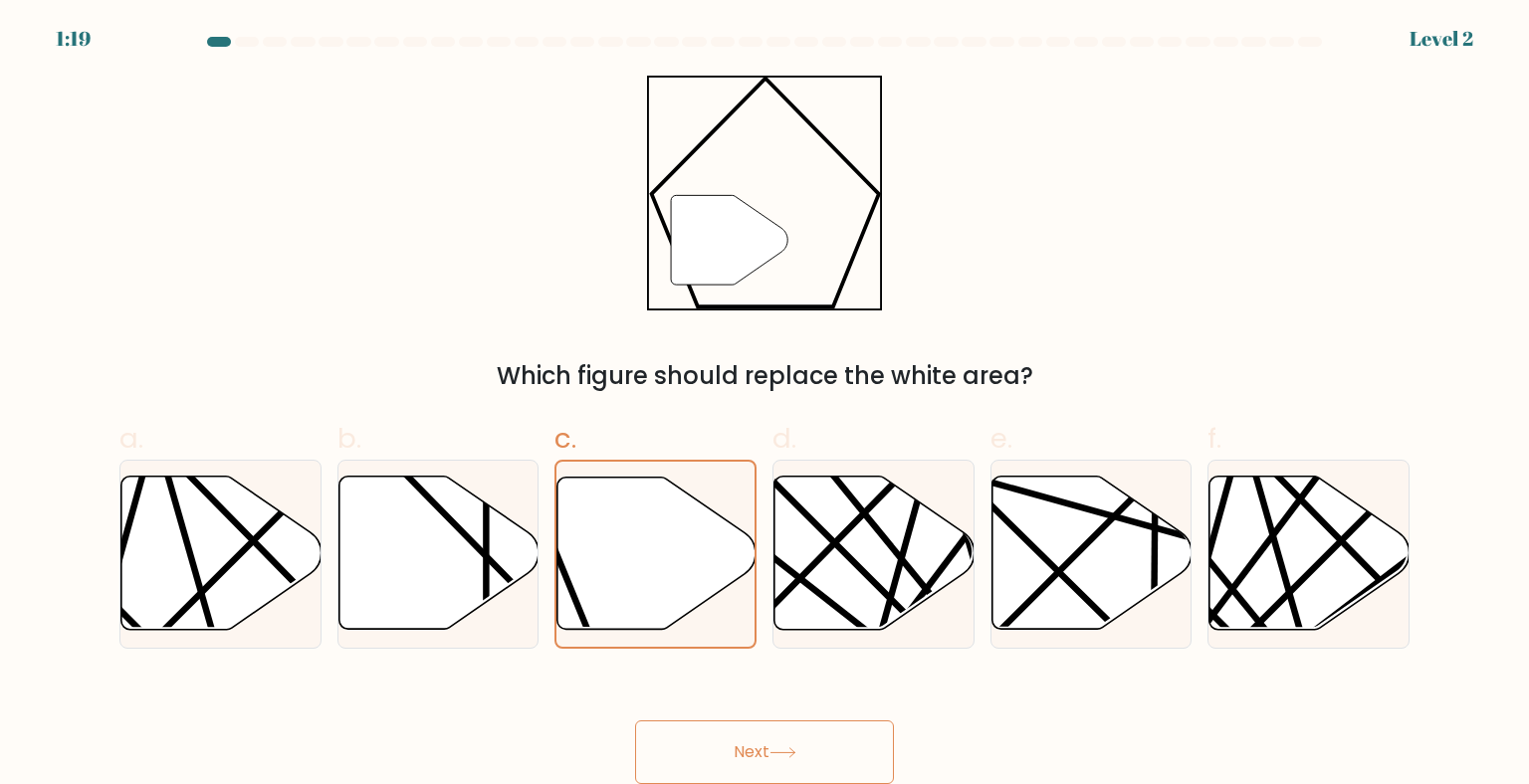 click on "Next" at bounding box center [764, 752] 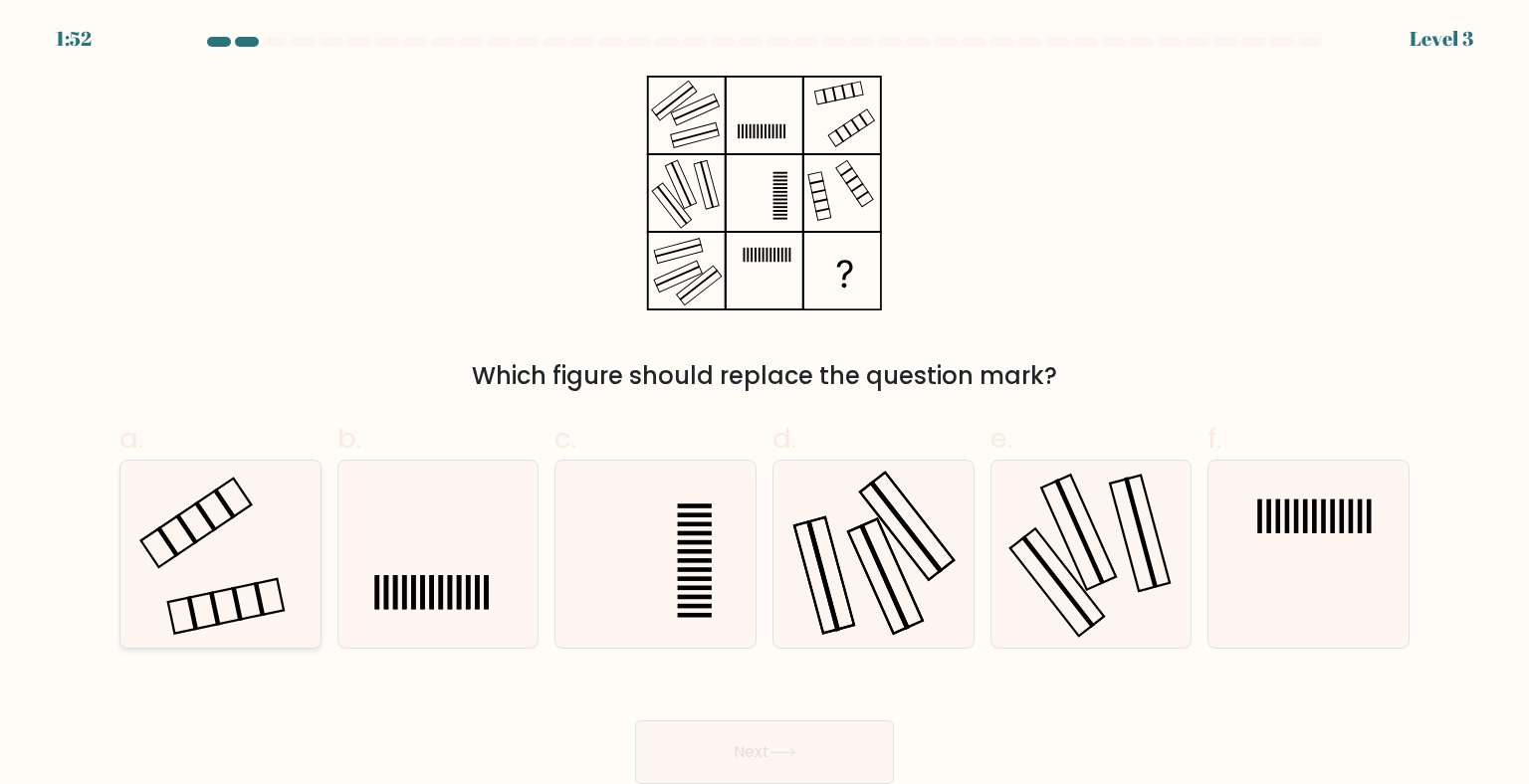 click at bounding box center [220, 554] 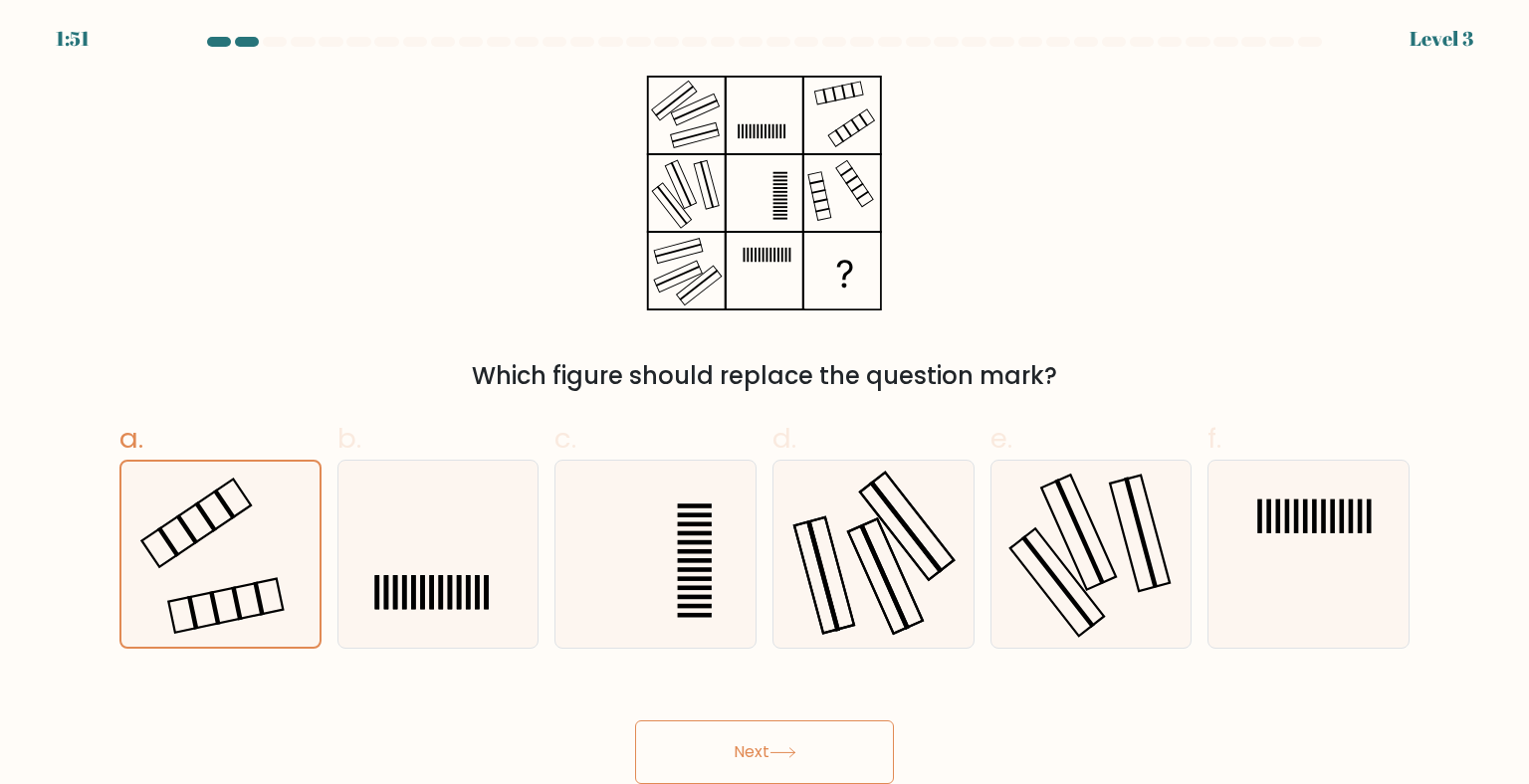 click on "Next" at bounding box center (764, 752) 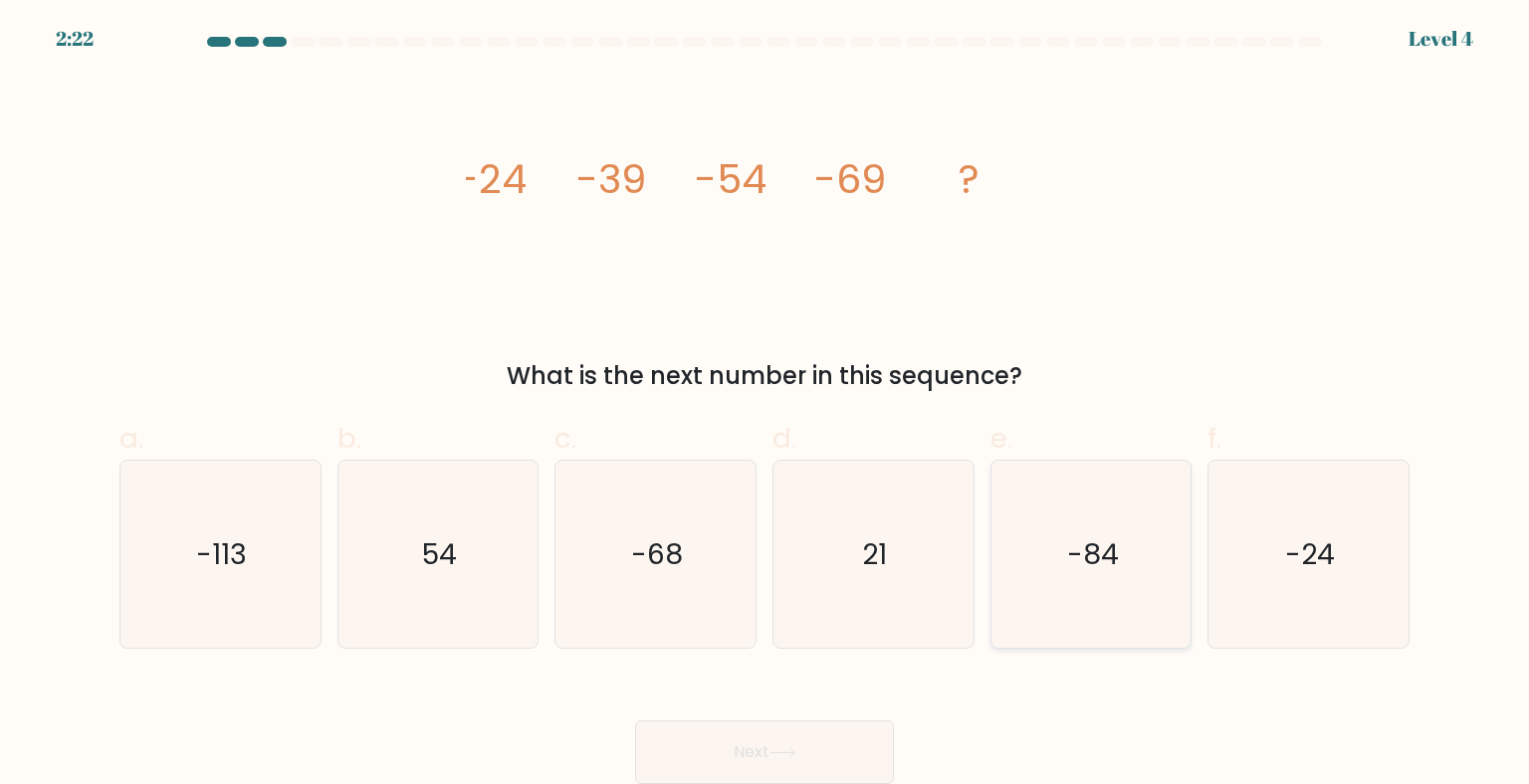 click on "-84" at bounding box center (1093, 554) 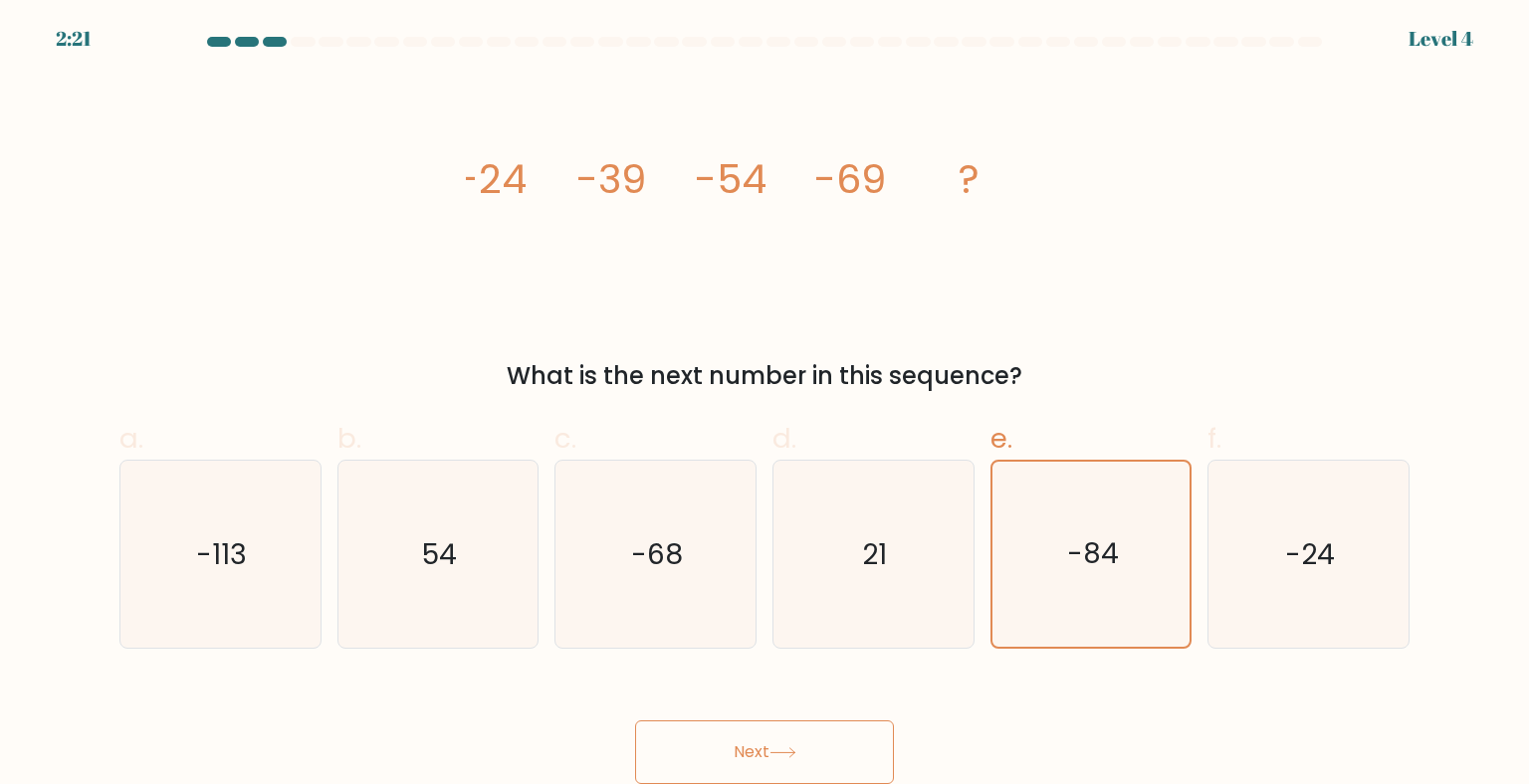 click on "Next" at bounding box center [764, 752] 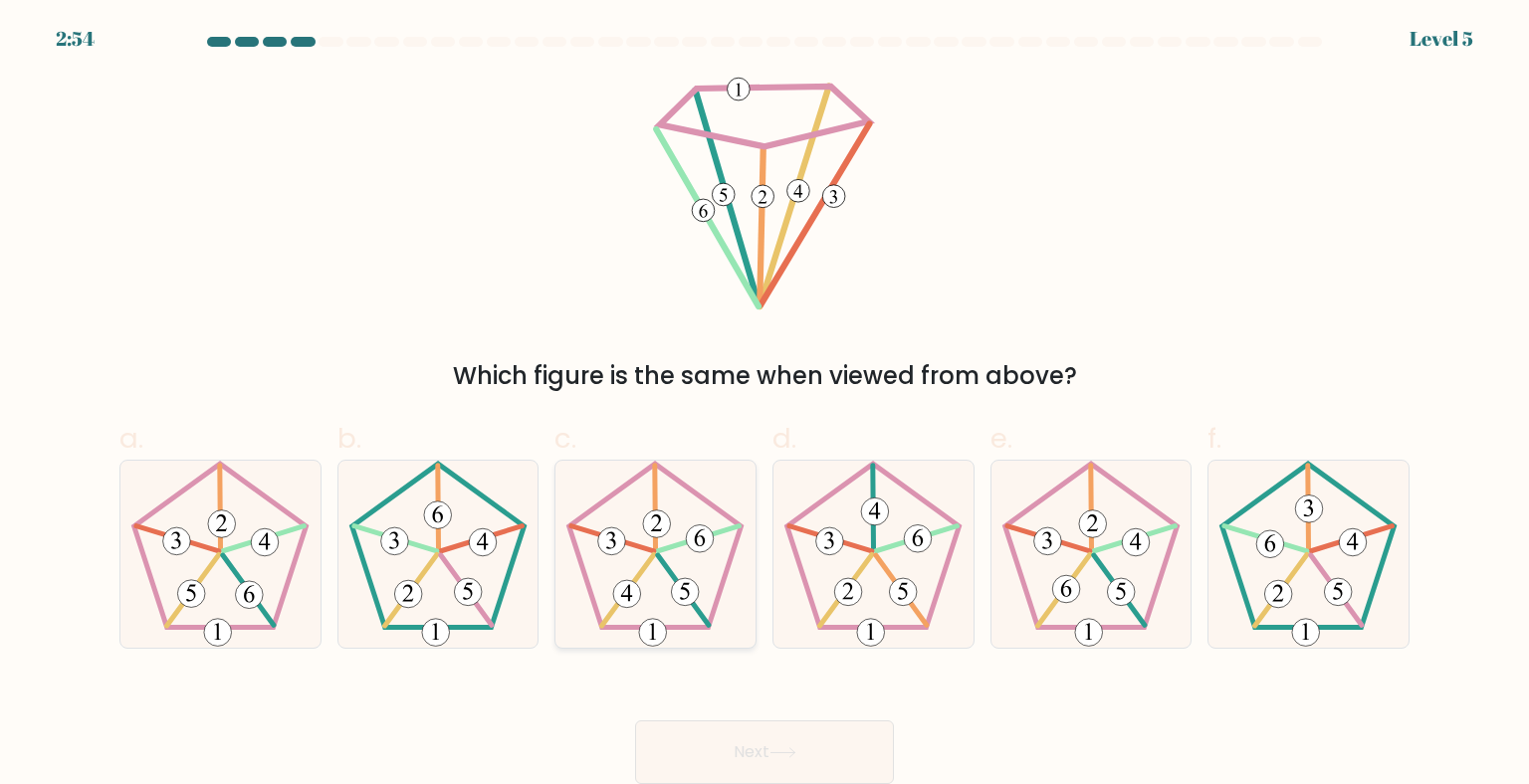 click at bounding box center [686, 592] 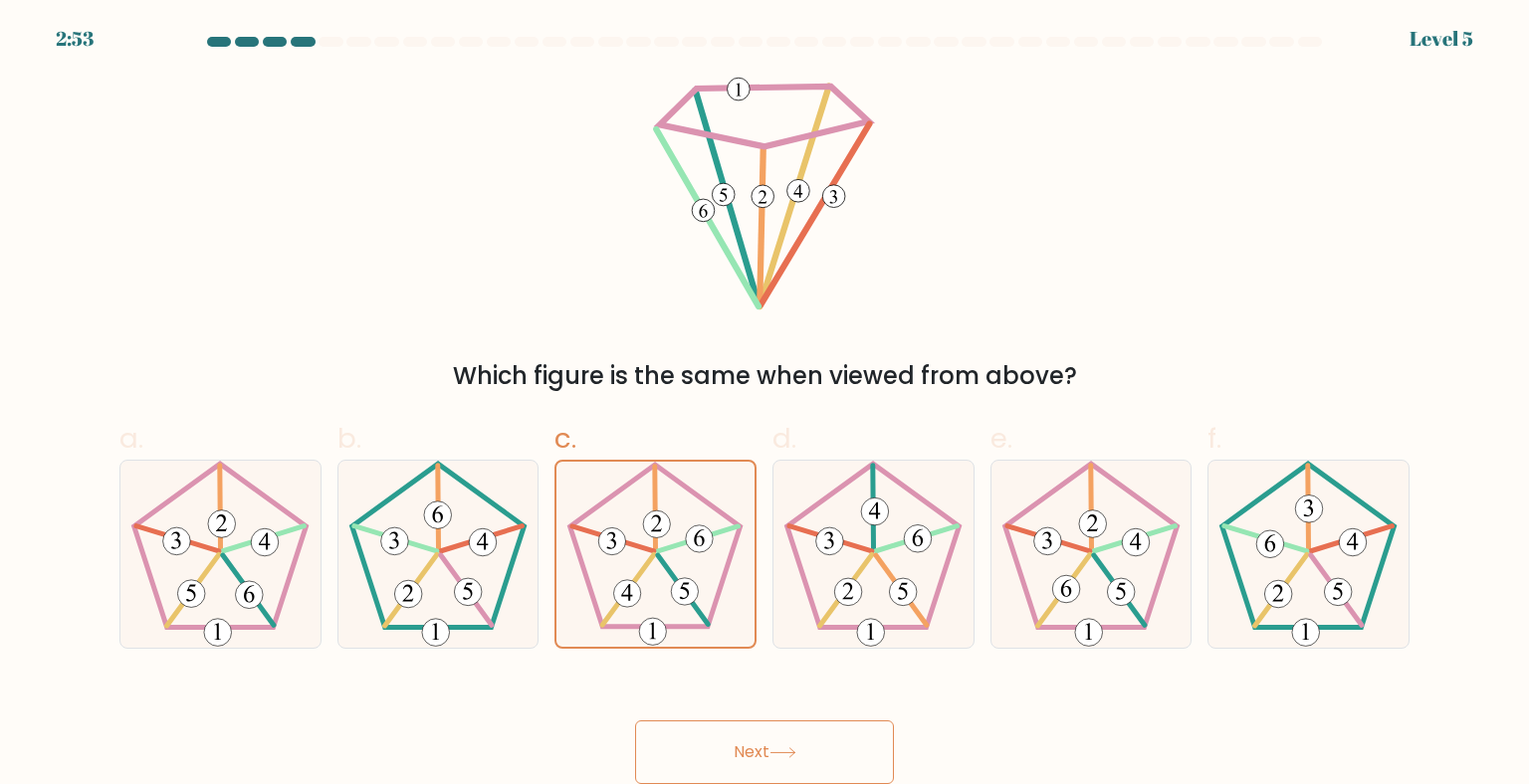 click at bounding box center (782, 752) 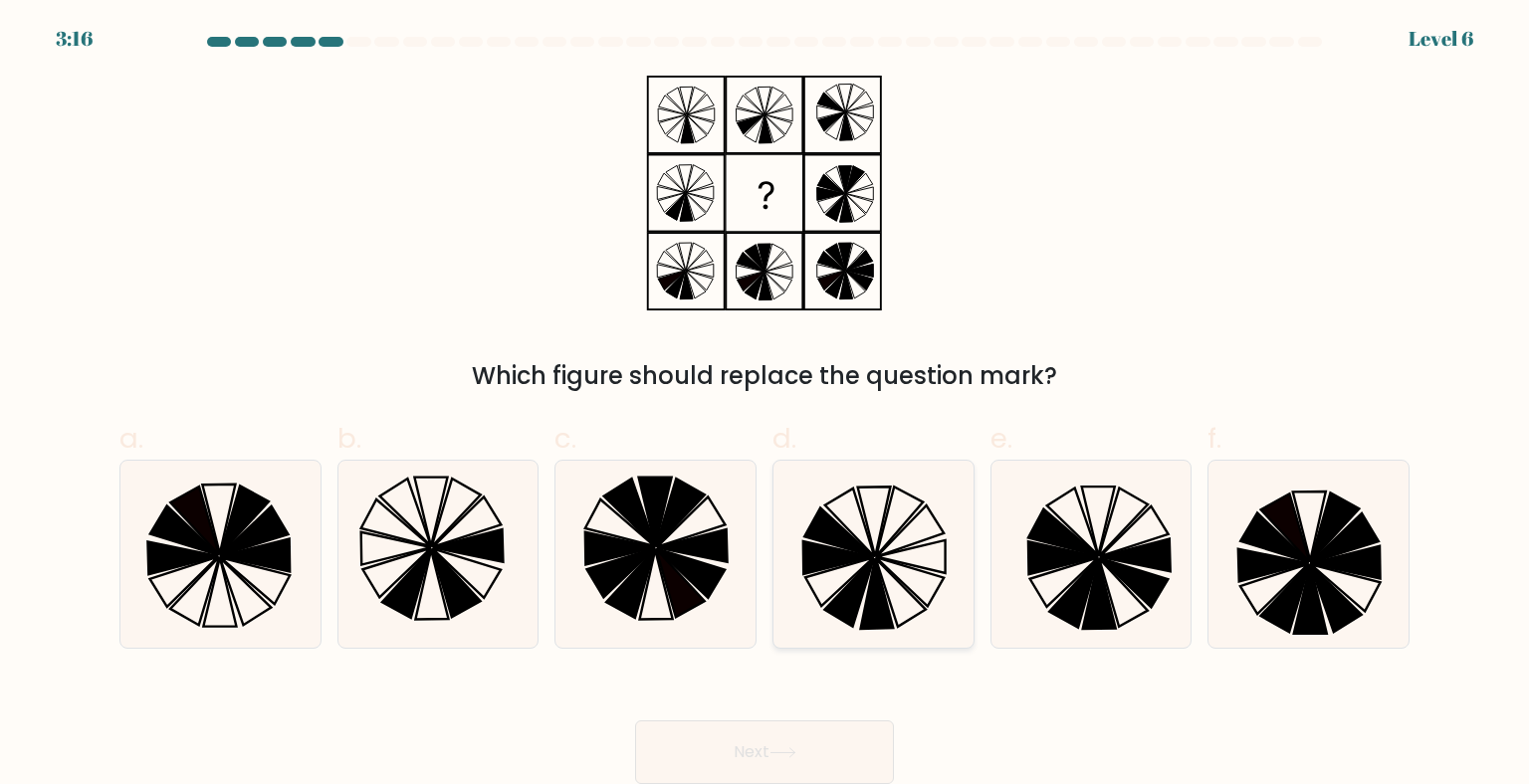 click at bounding box center [873, 554] 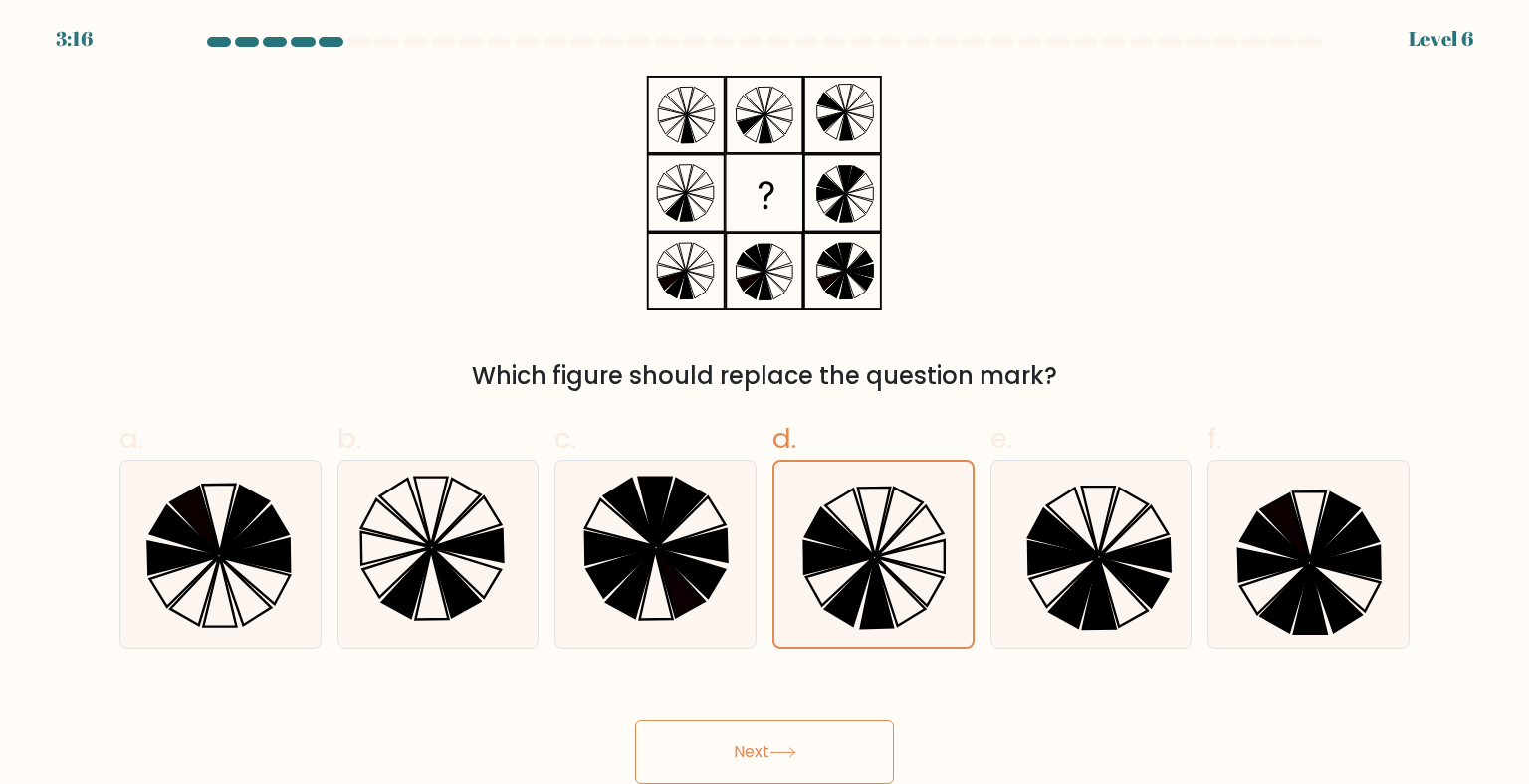 click on "Next" at bounding box center [764, 752] 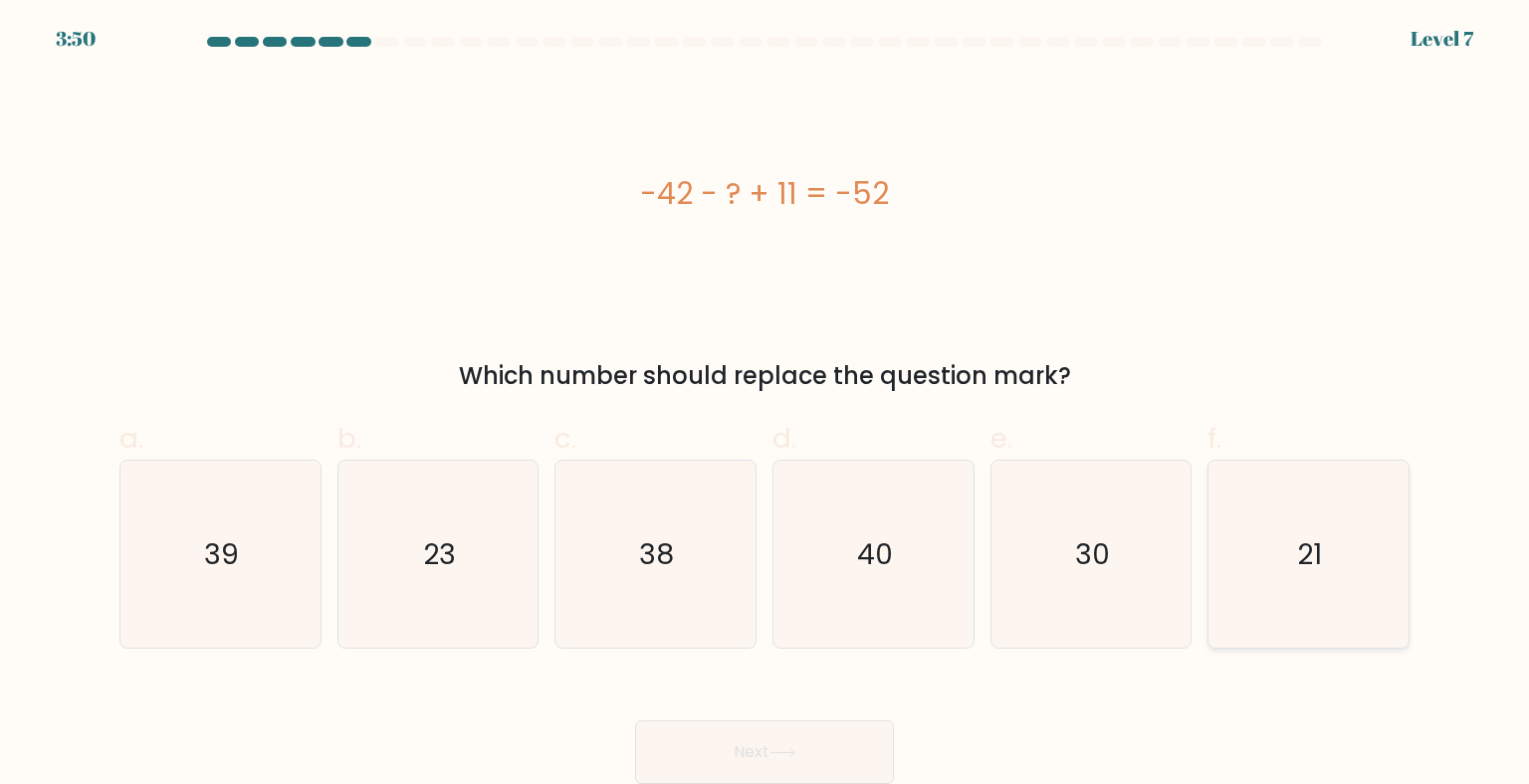 click on "21" at bounding box center [1308, 554] 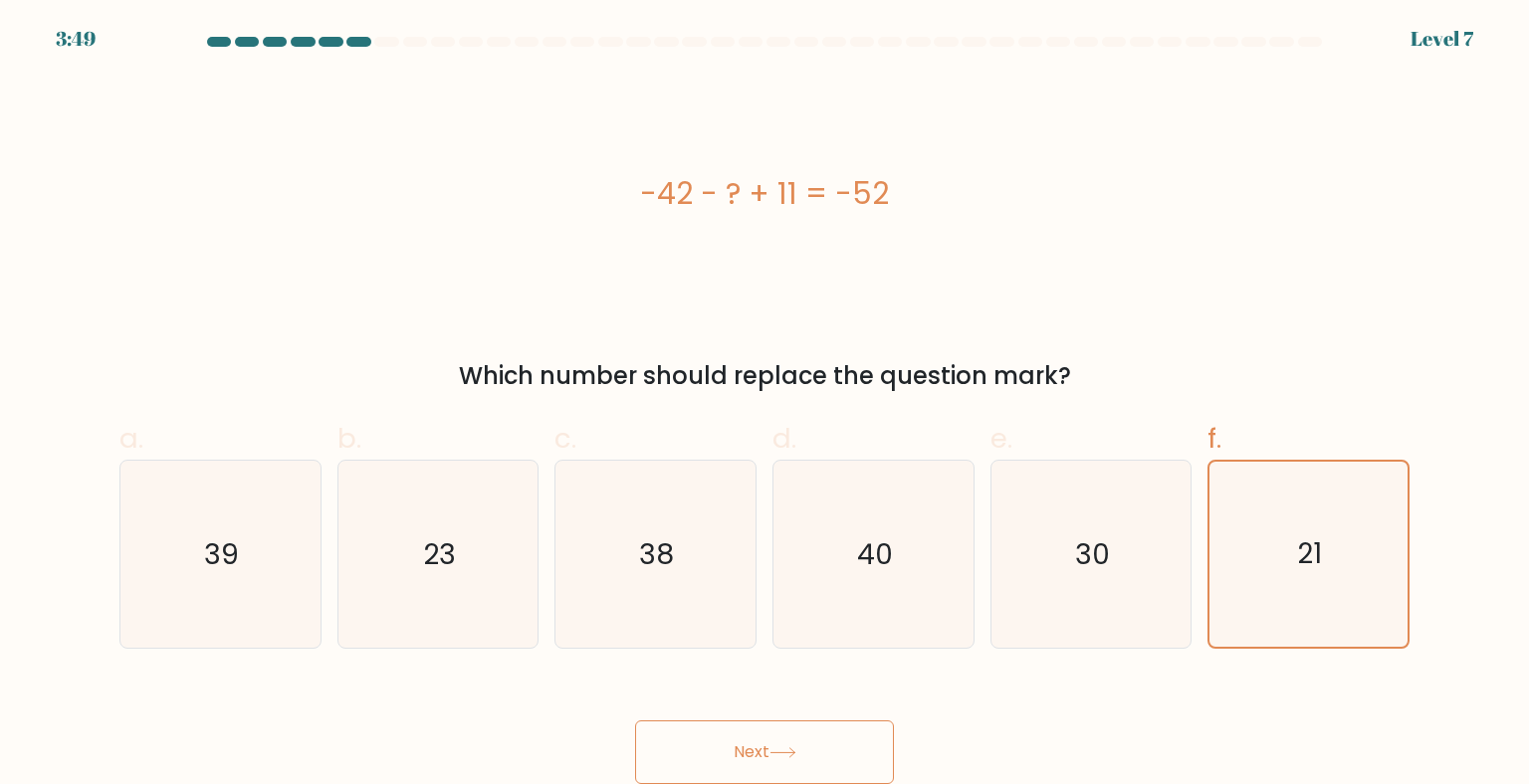 click on "Next" at bounding box center [764, 752] 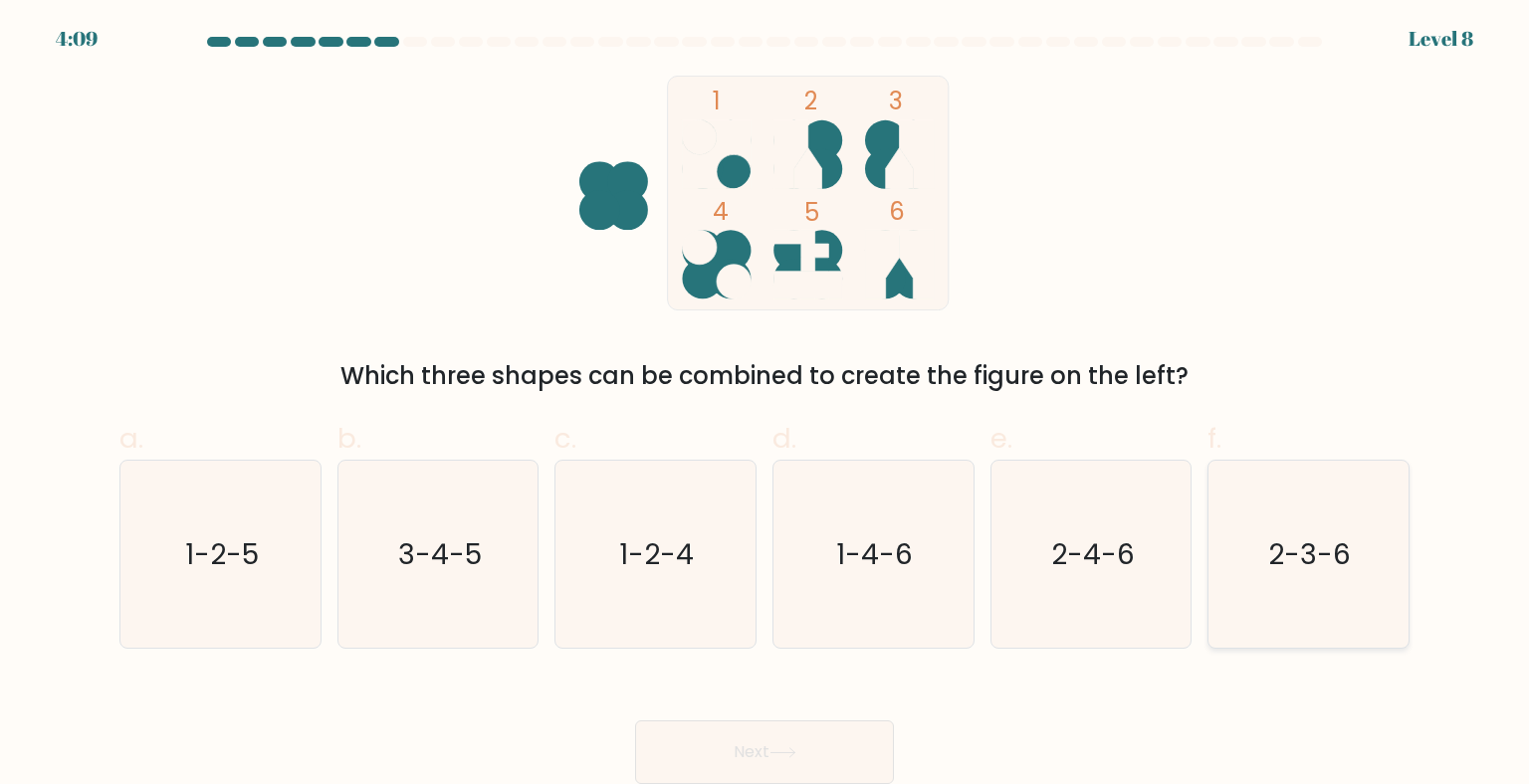 click on "2-3-6" at bounding box center (1310, 554) 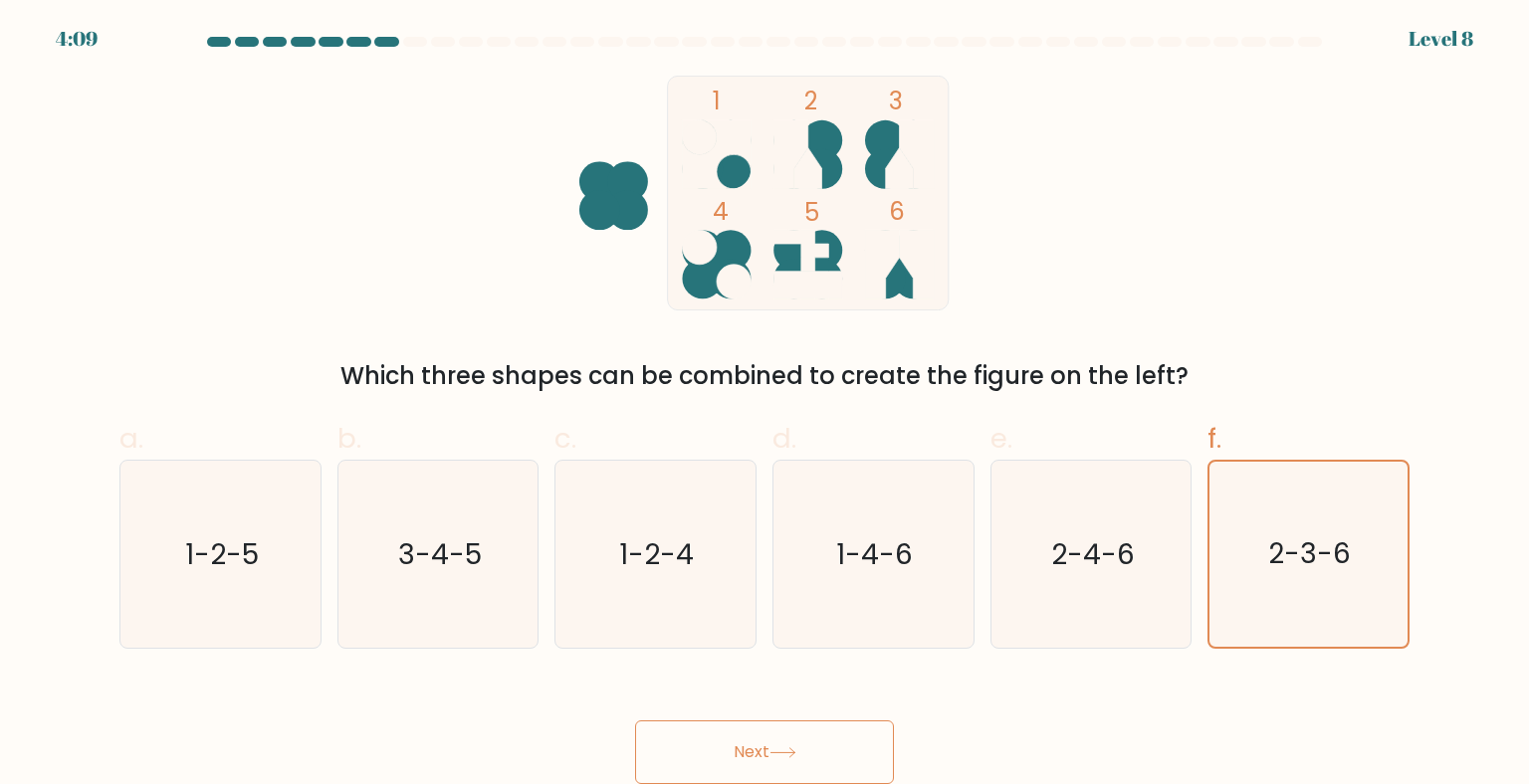 click on "Next" at bounding box center (764, 752) 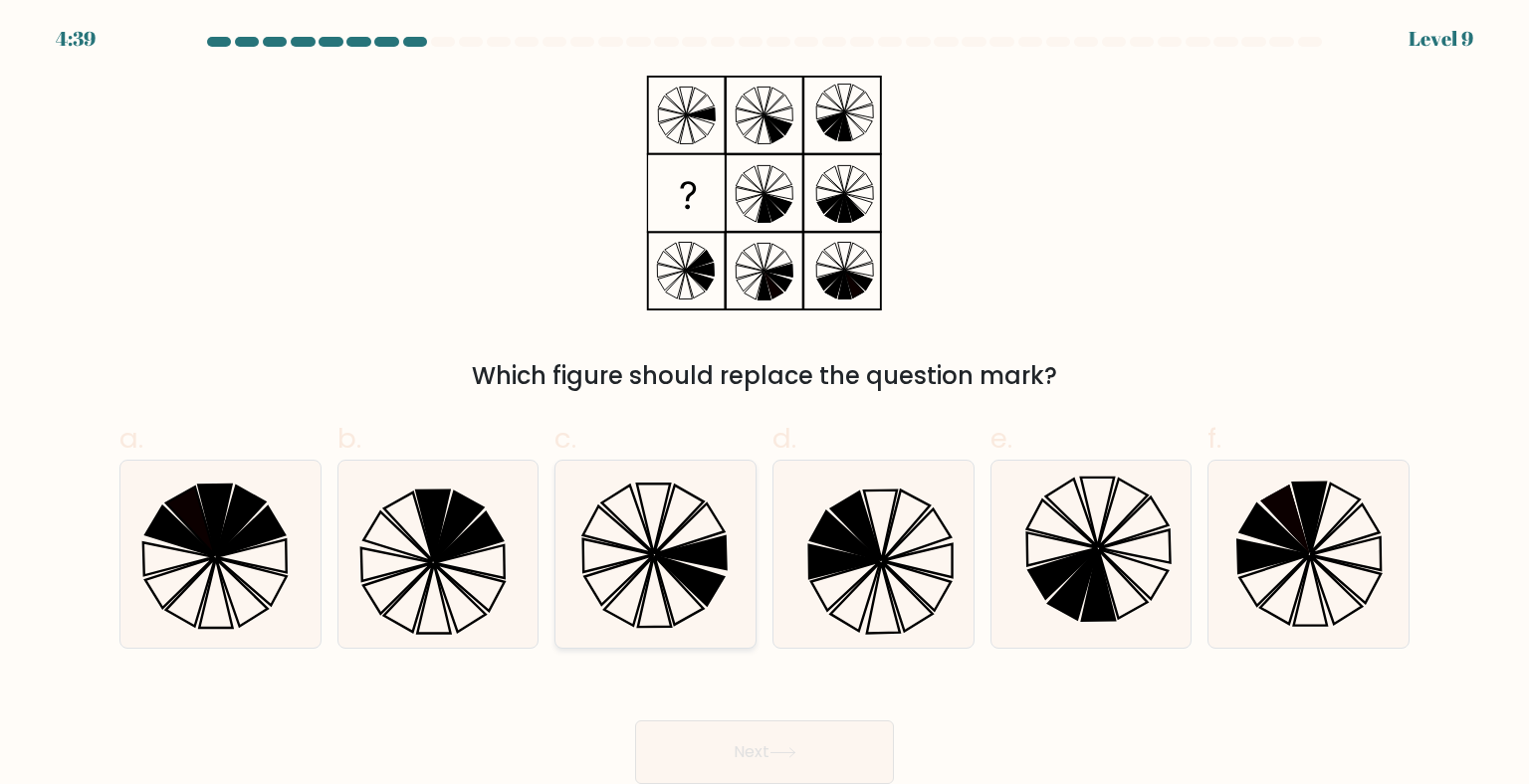 click at bounding box center [691, 552] 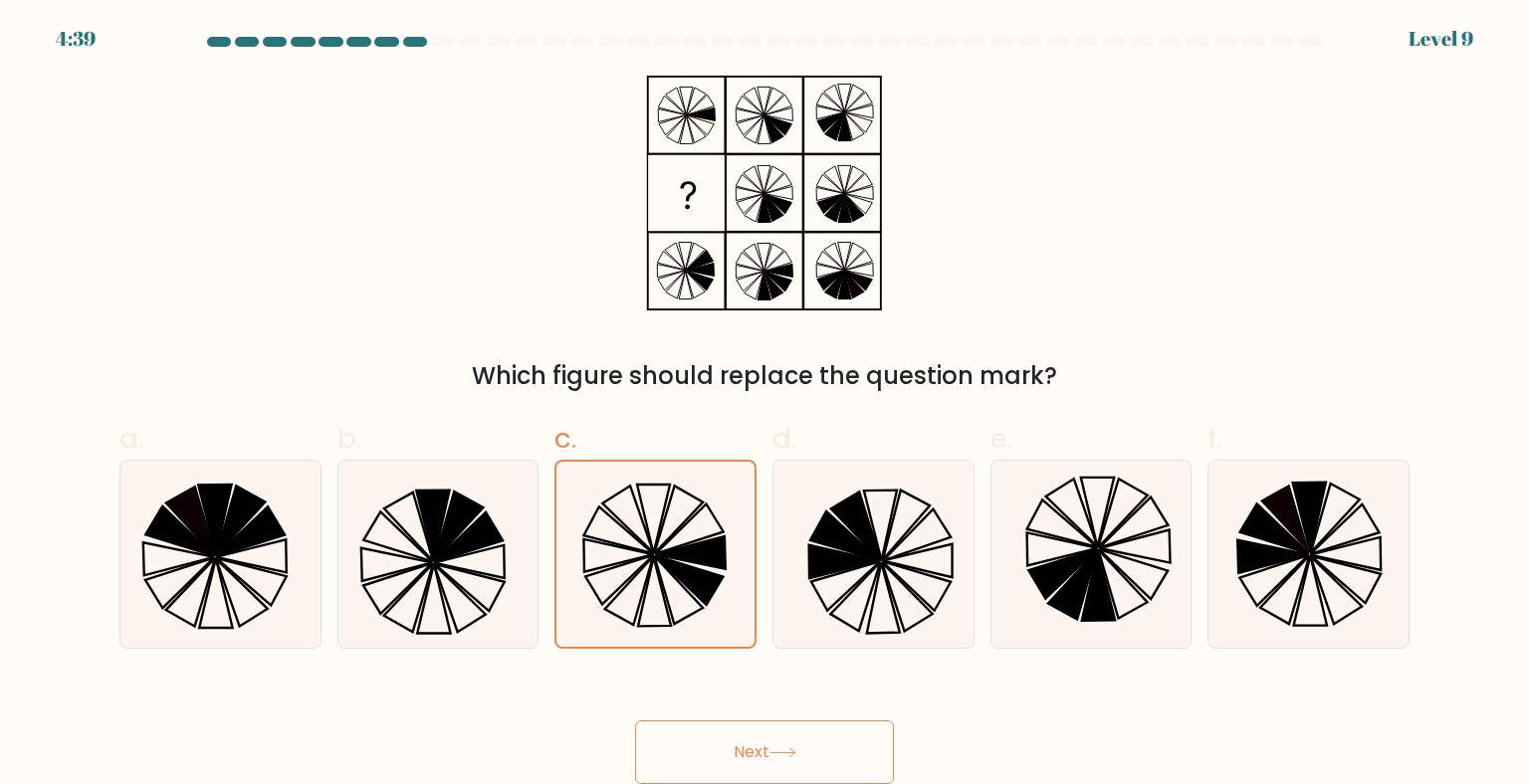 click on "Next" at bounding box center [764, 752] 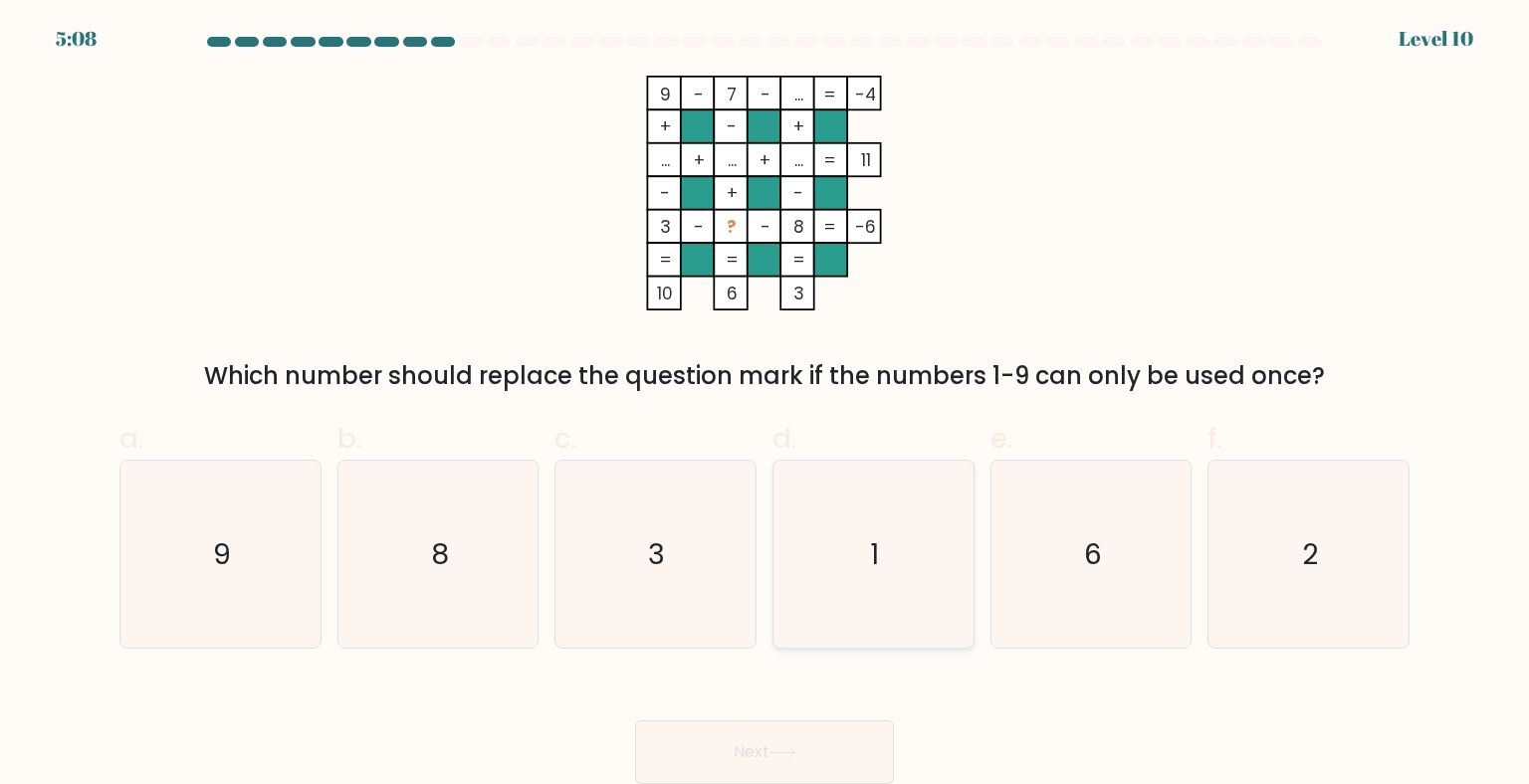 click on "1" at bounding box center (873, 554) 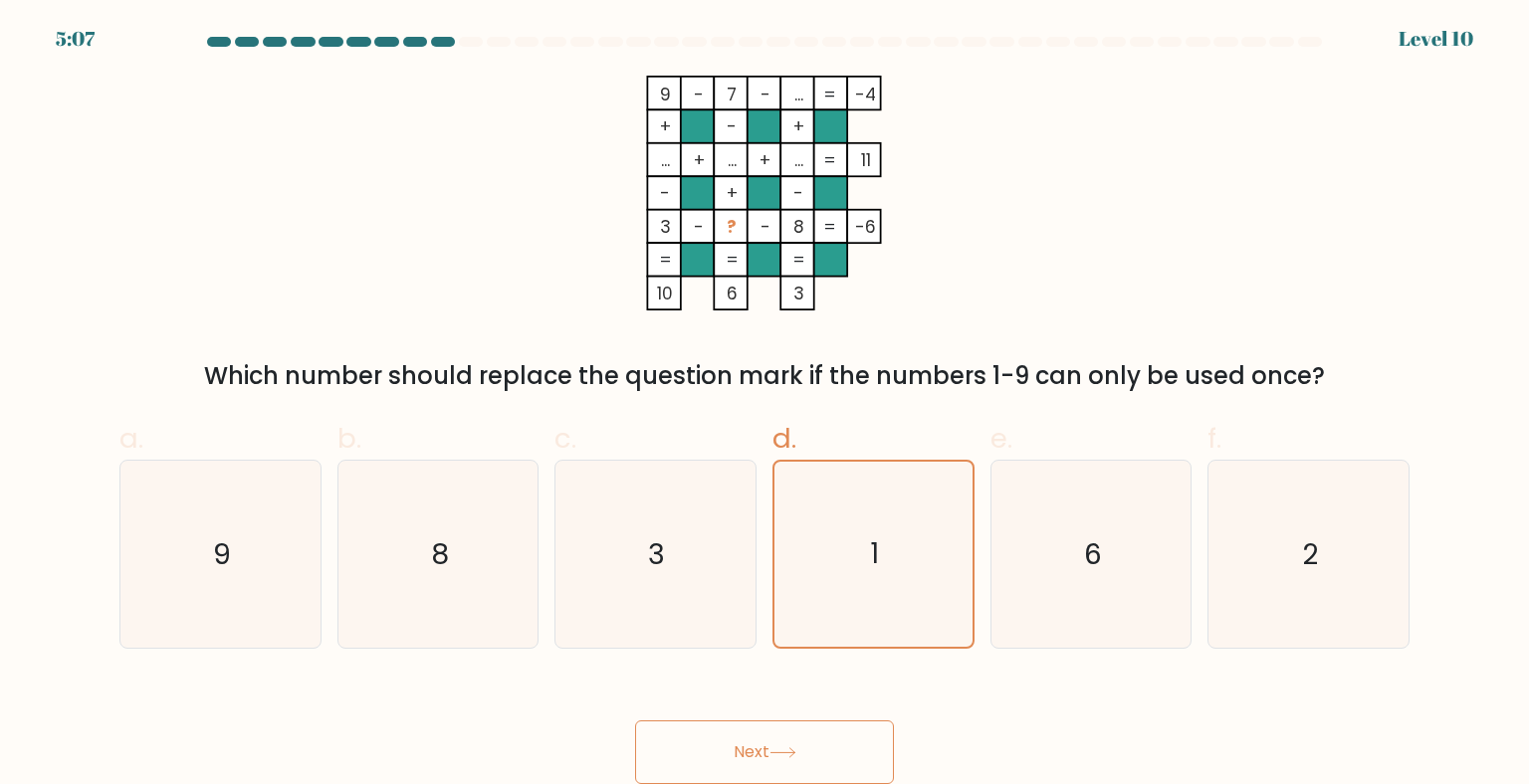 click on "Next" at bounding box center (764, 752) 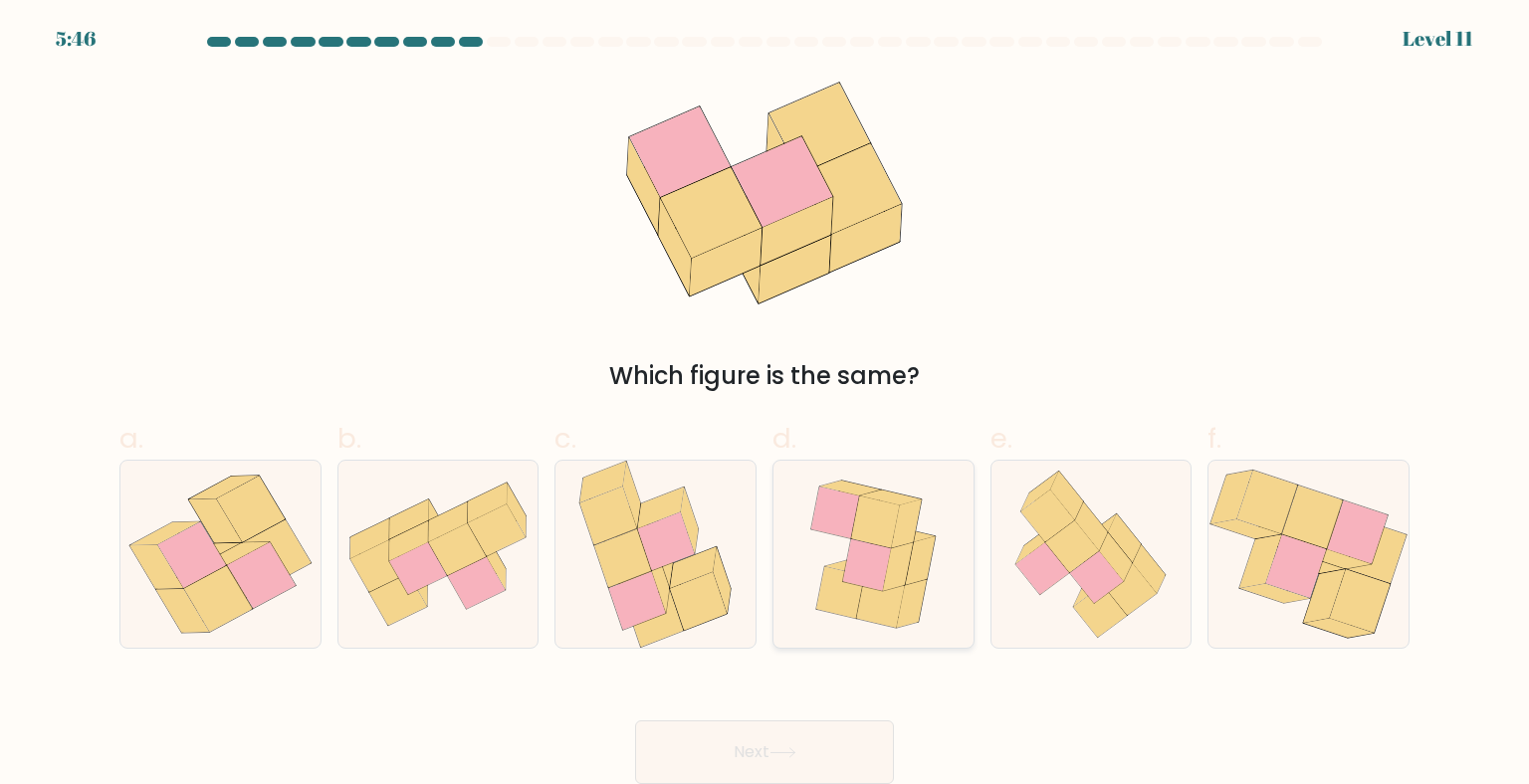 click at bounding box center (889, 558) 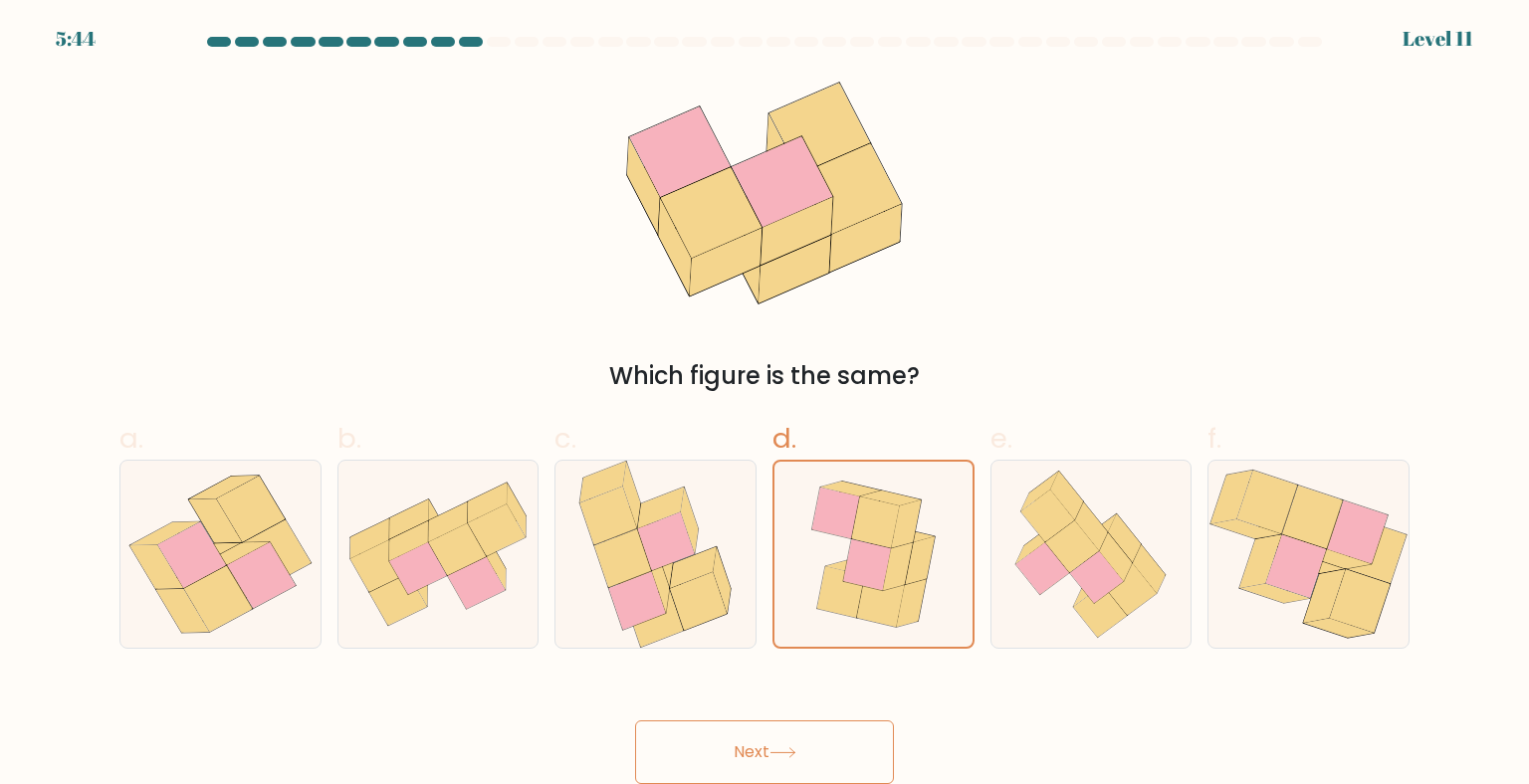 click on "Next" at bounding box center [764, 752] 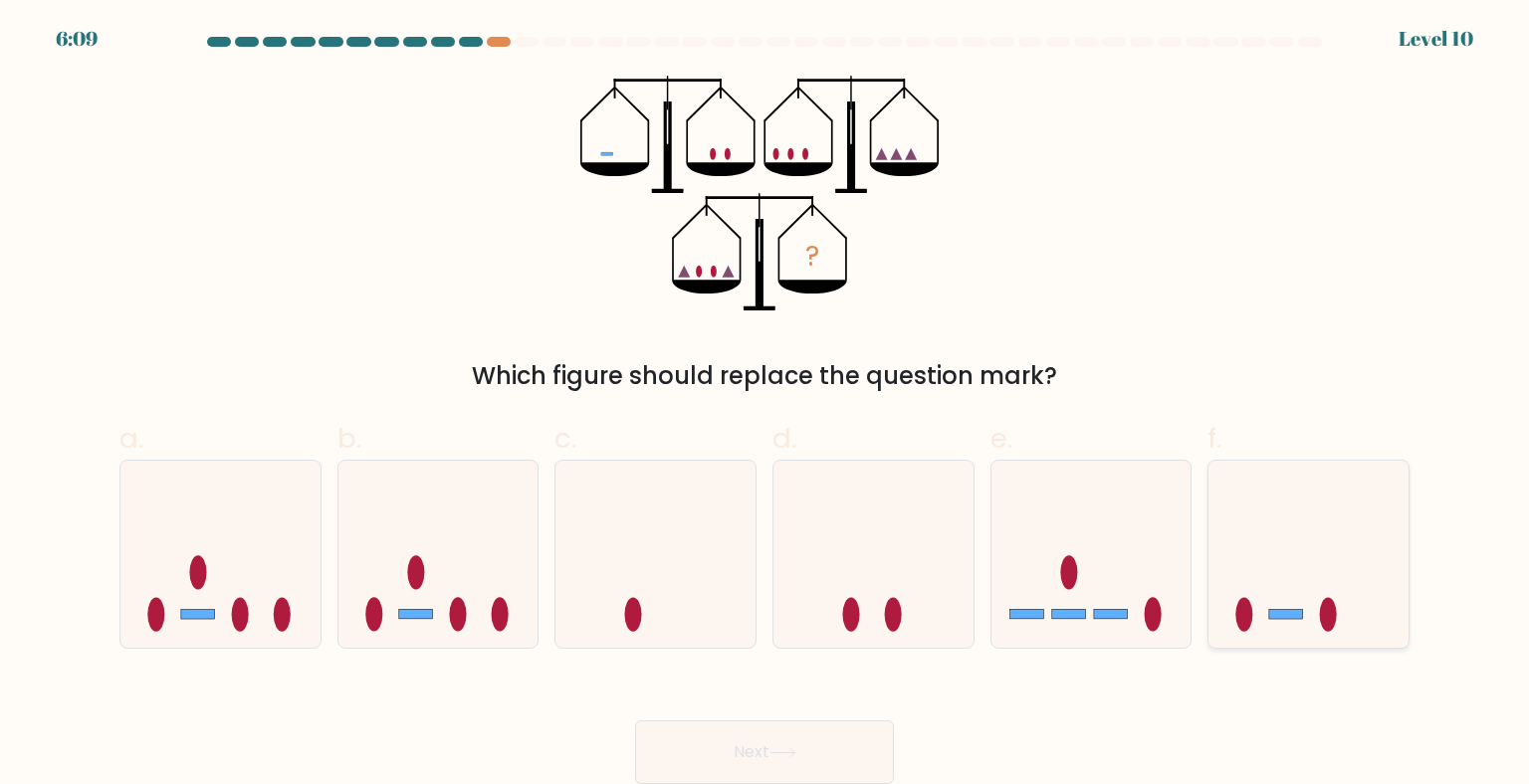click at bounding box center (1308, 554) 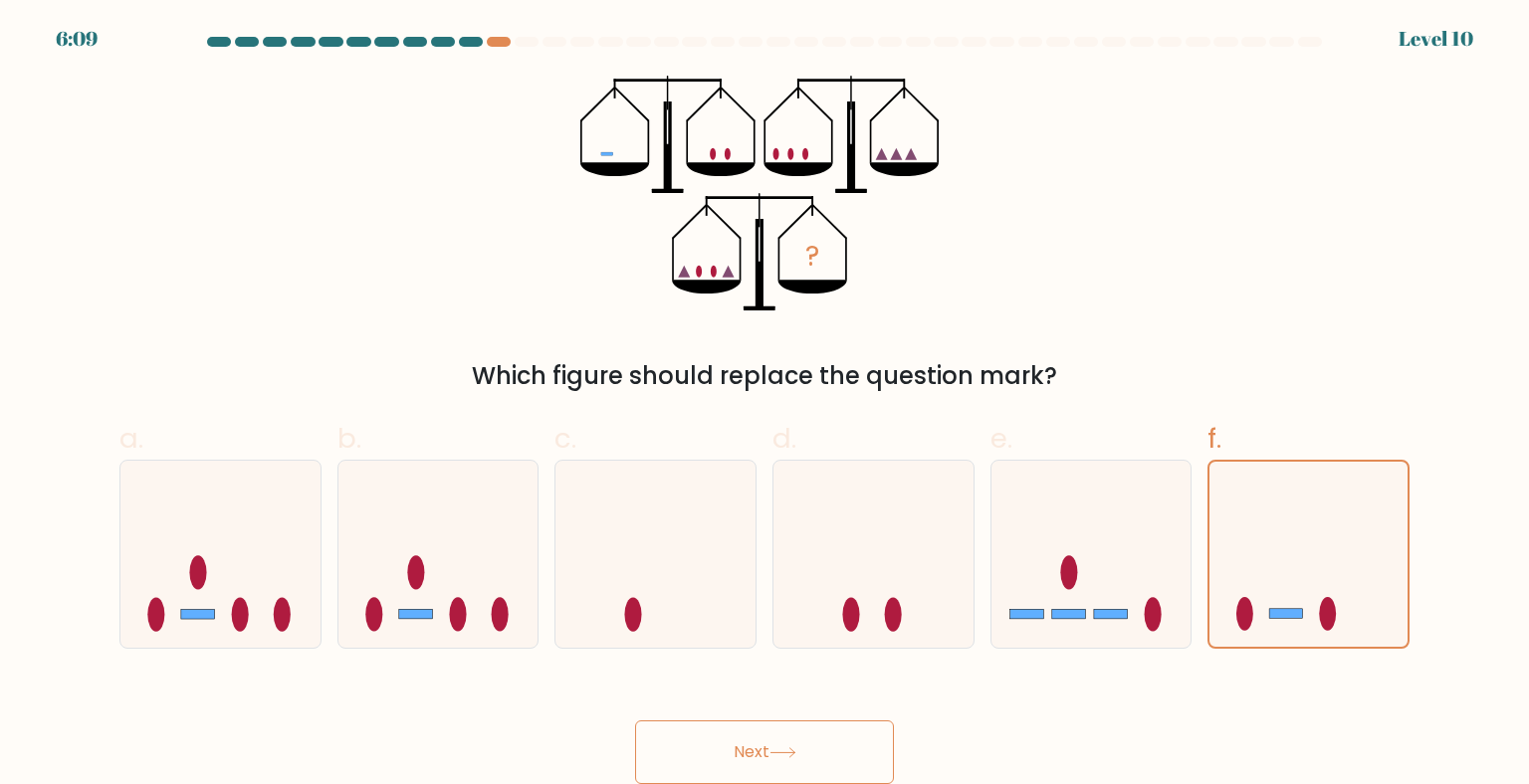 click on "Next" at bounding box center [764, 752] 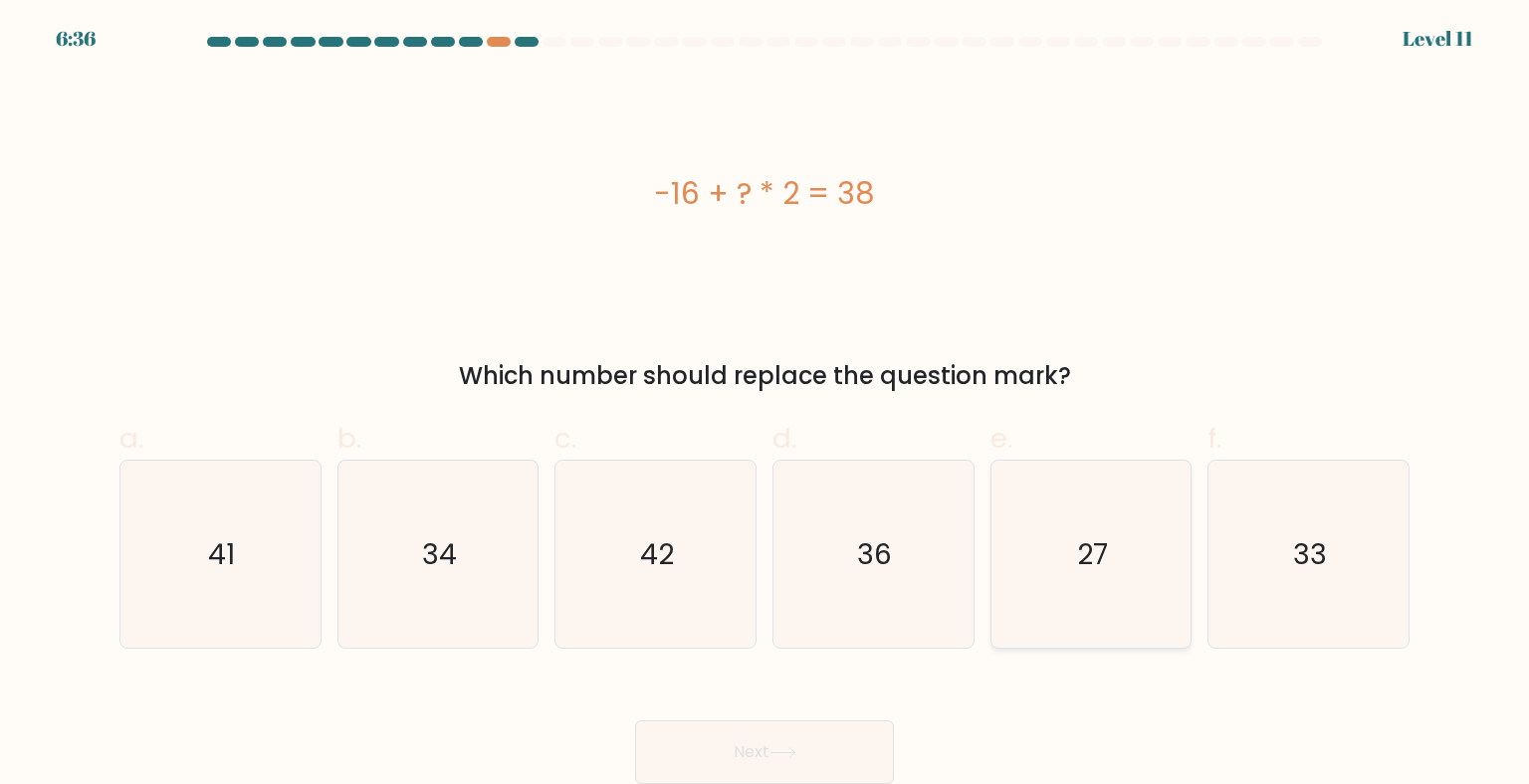 drag, startPoint x: 1111, startPoint y: 556, endPoint x: 1029, endPoint y: 640, distance: 117.388245 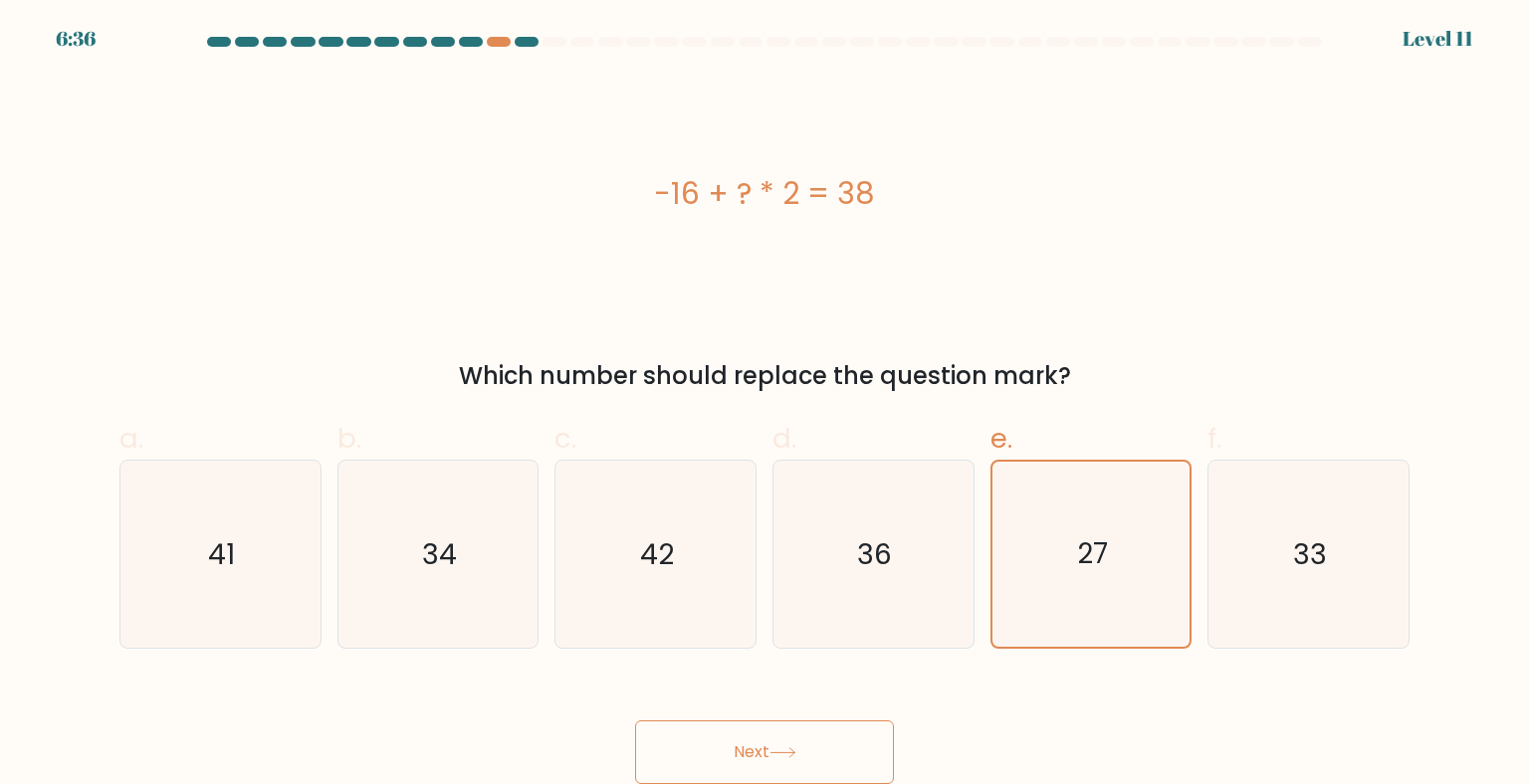 click on "Next" at bounding box center [764, 752] 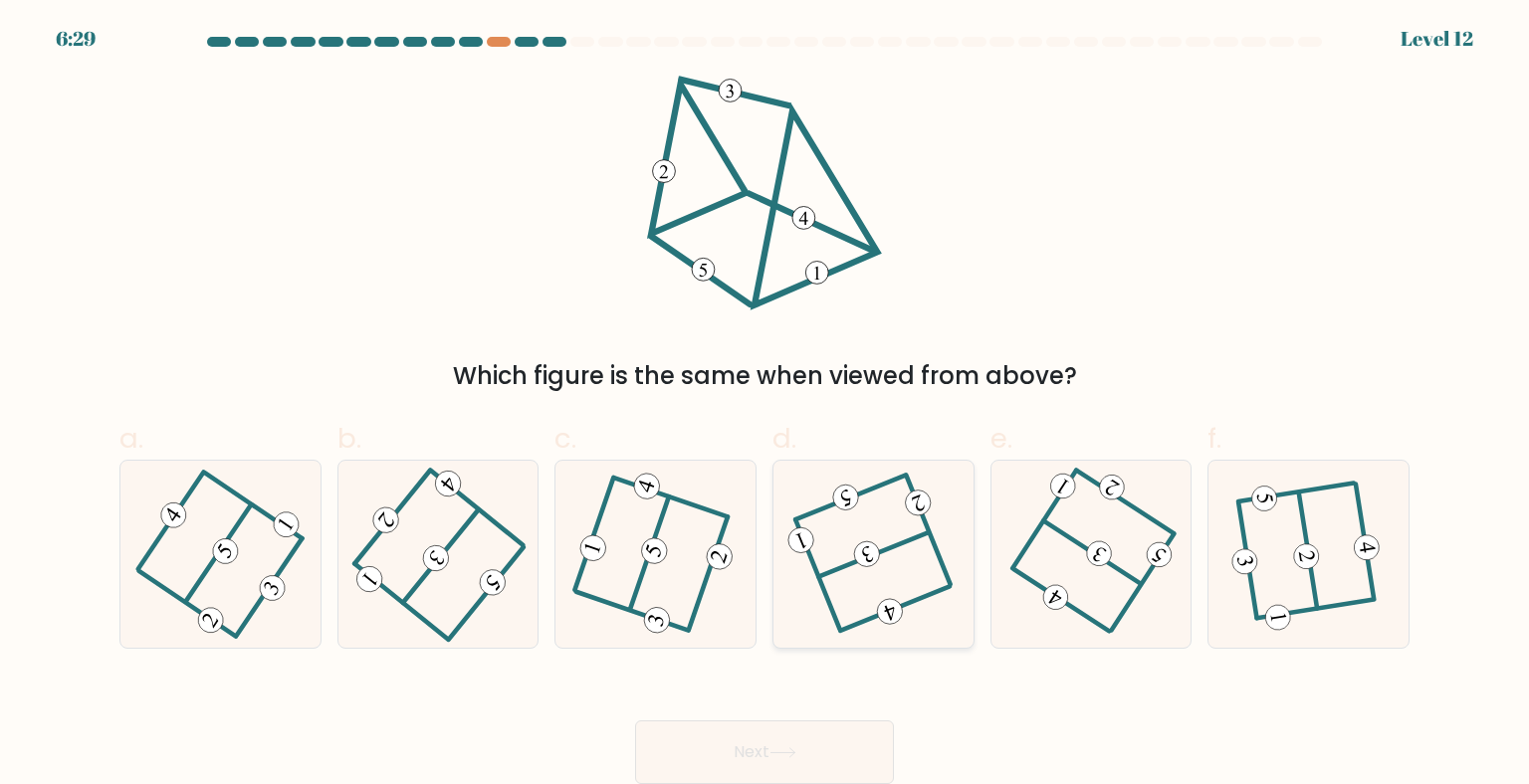 click at bounding box center (867, 553) 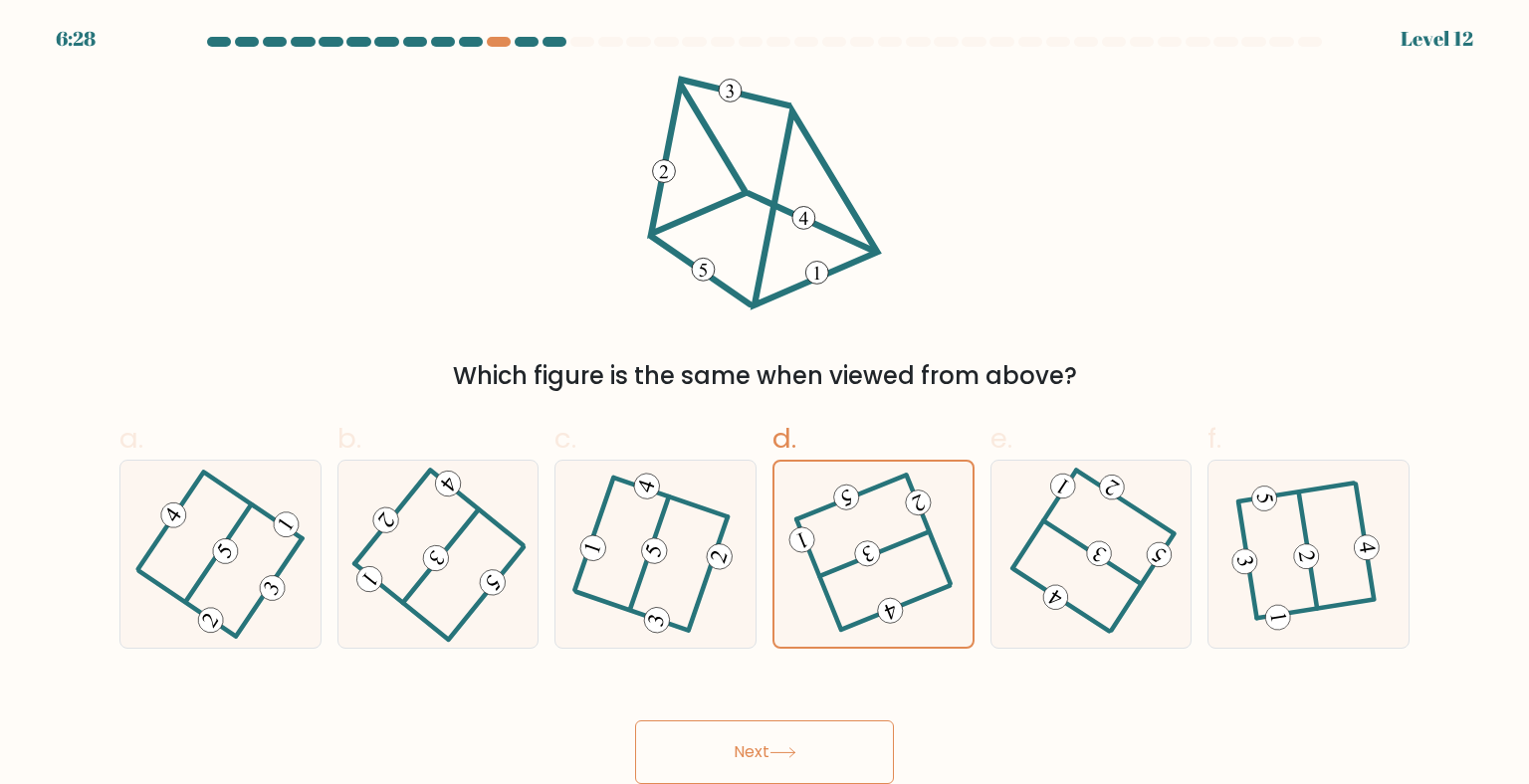 click on "Next" at bounding box center [764, 752] 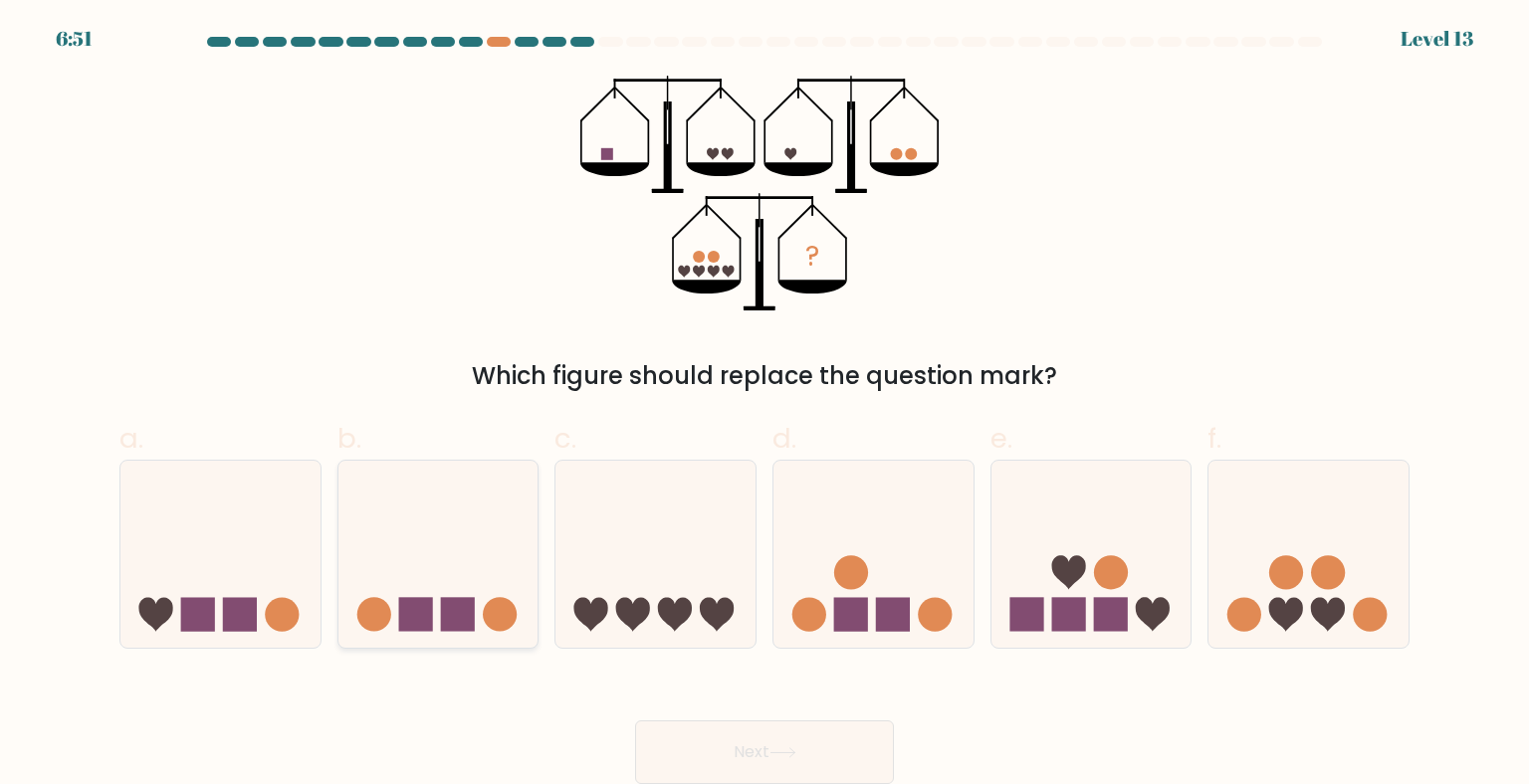 click at bounding box center [438, 554] 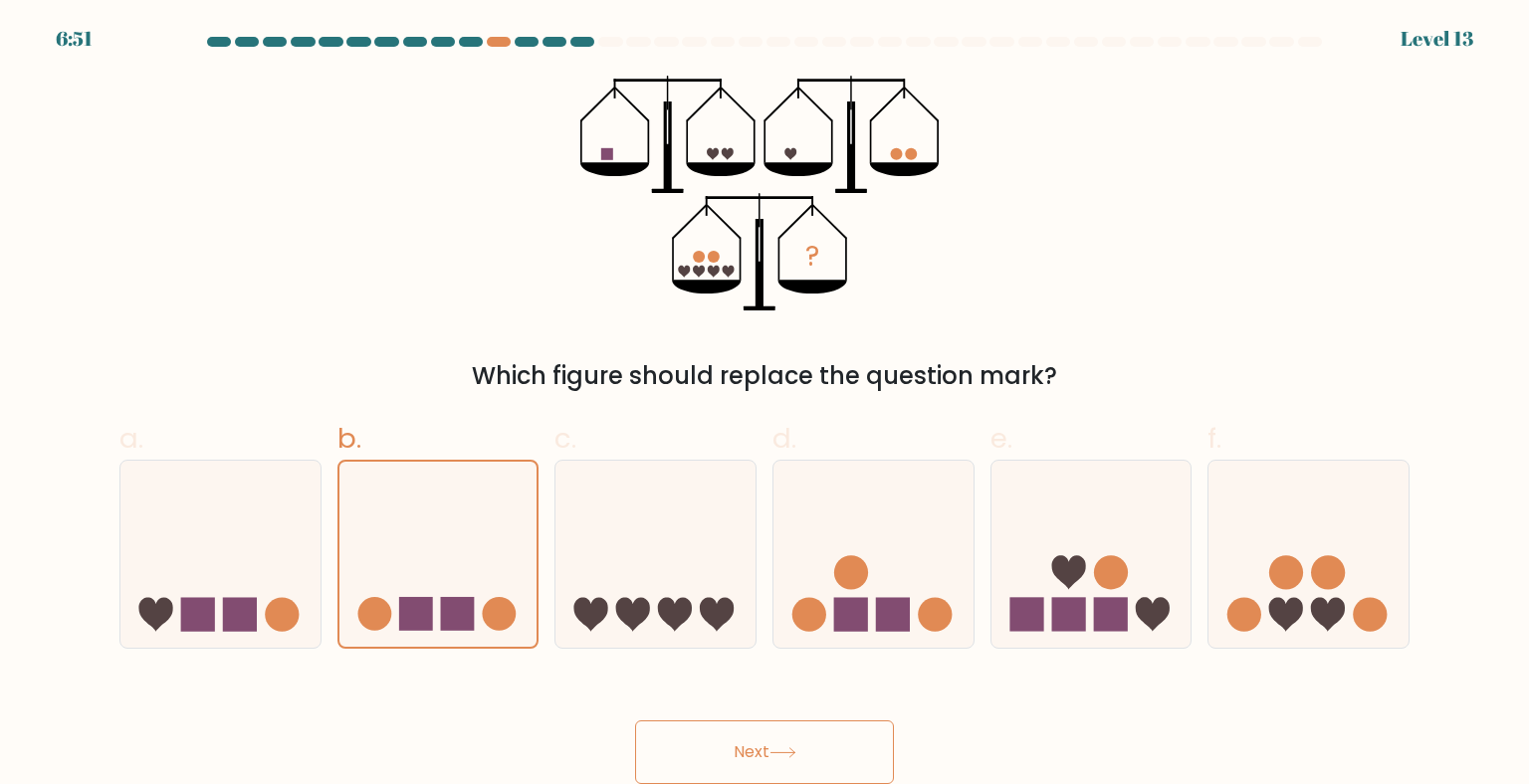 click at bounding box center (782, 752) 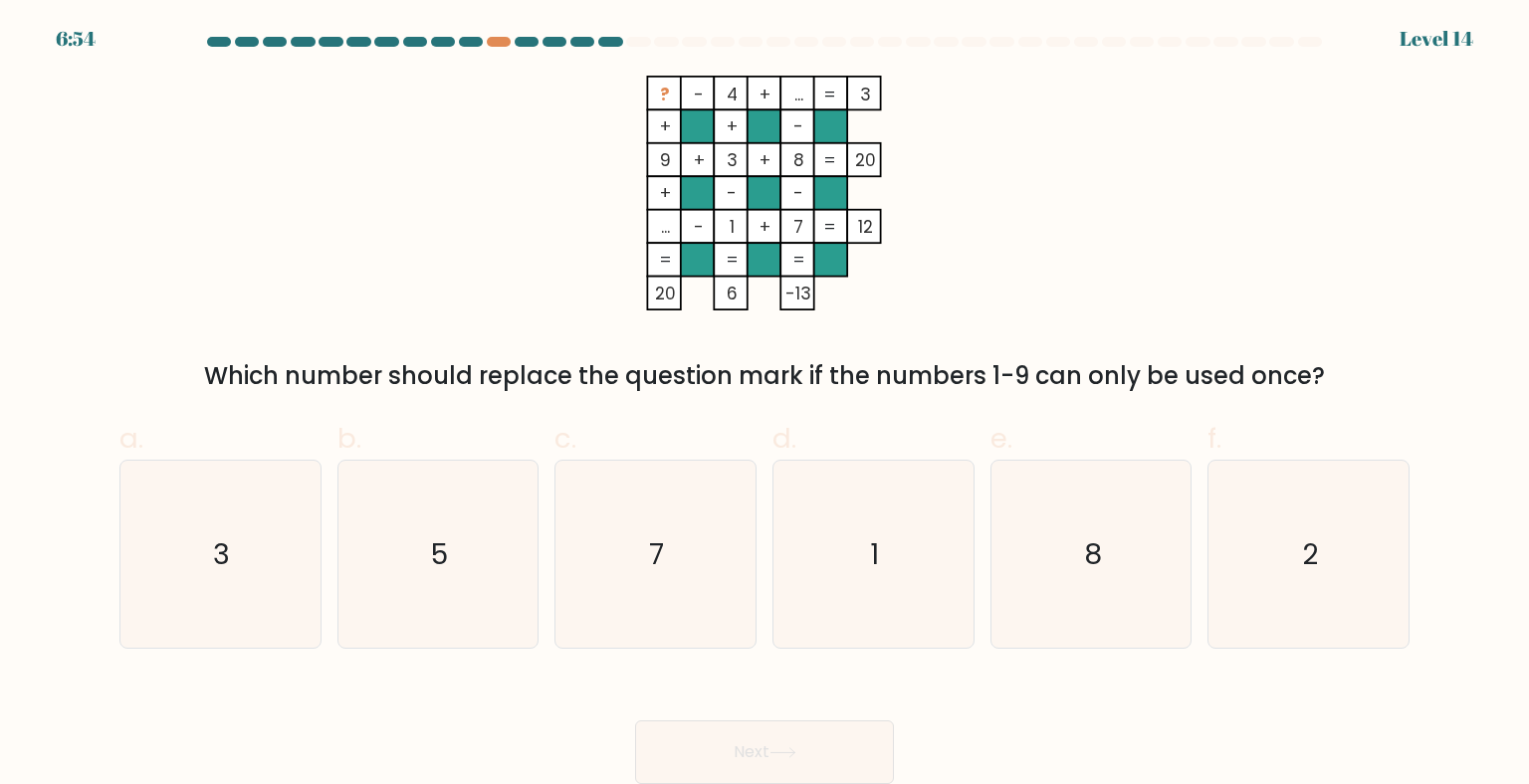 drag, startPoint x: 486, startPoint y: 542, endPoint x: 729, endPoint y: 699, distance: 289.30607 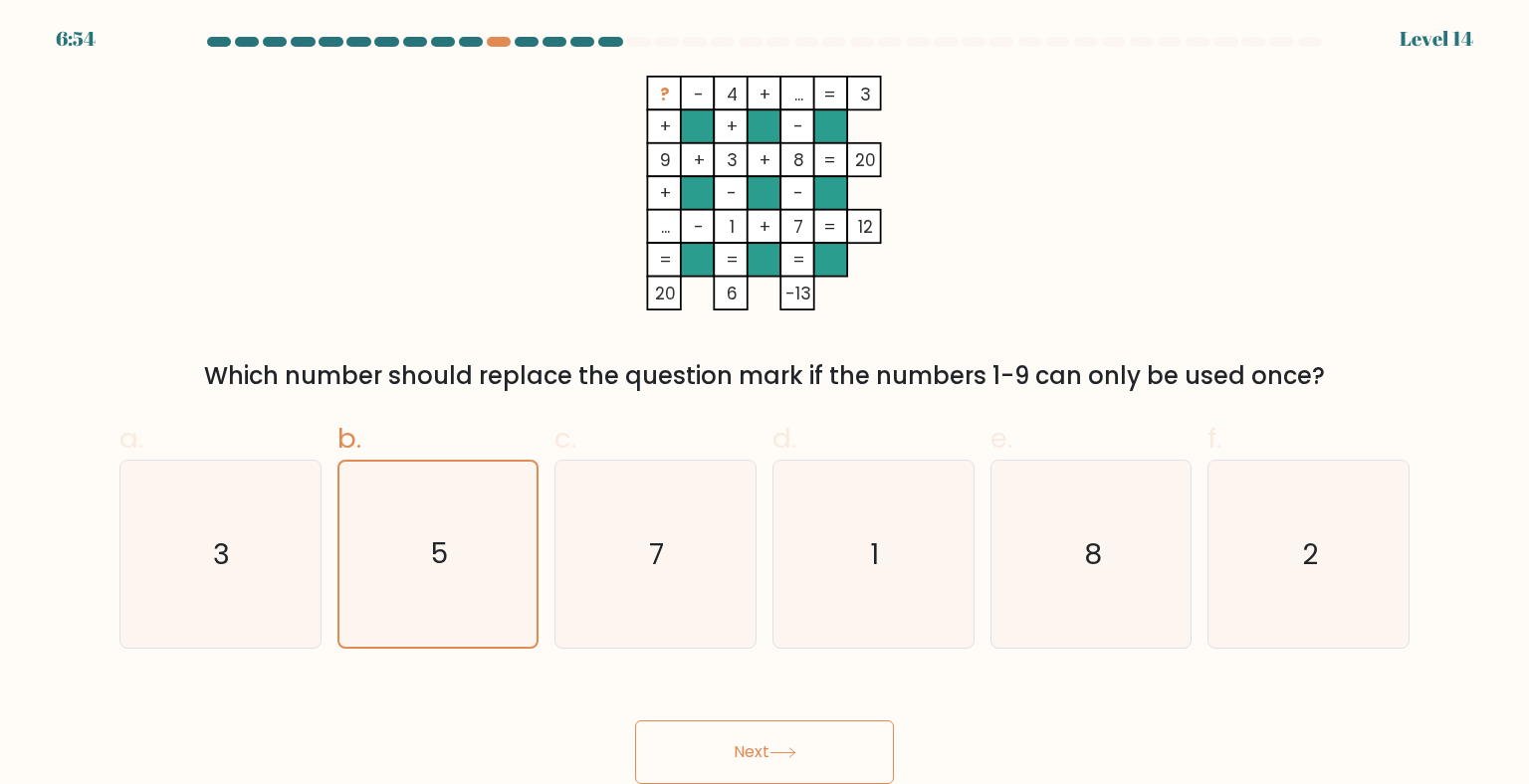 click on "Next" at bounding box center [764, 752] 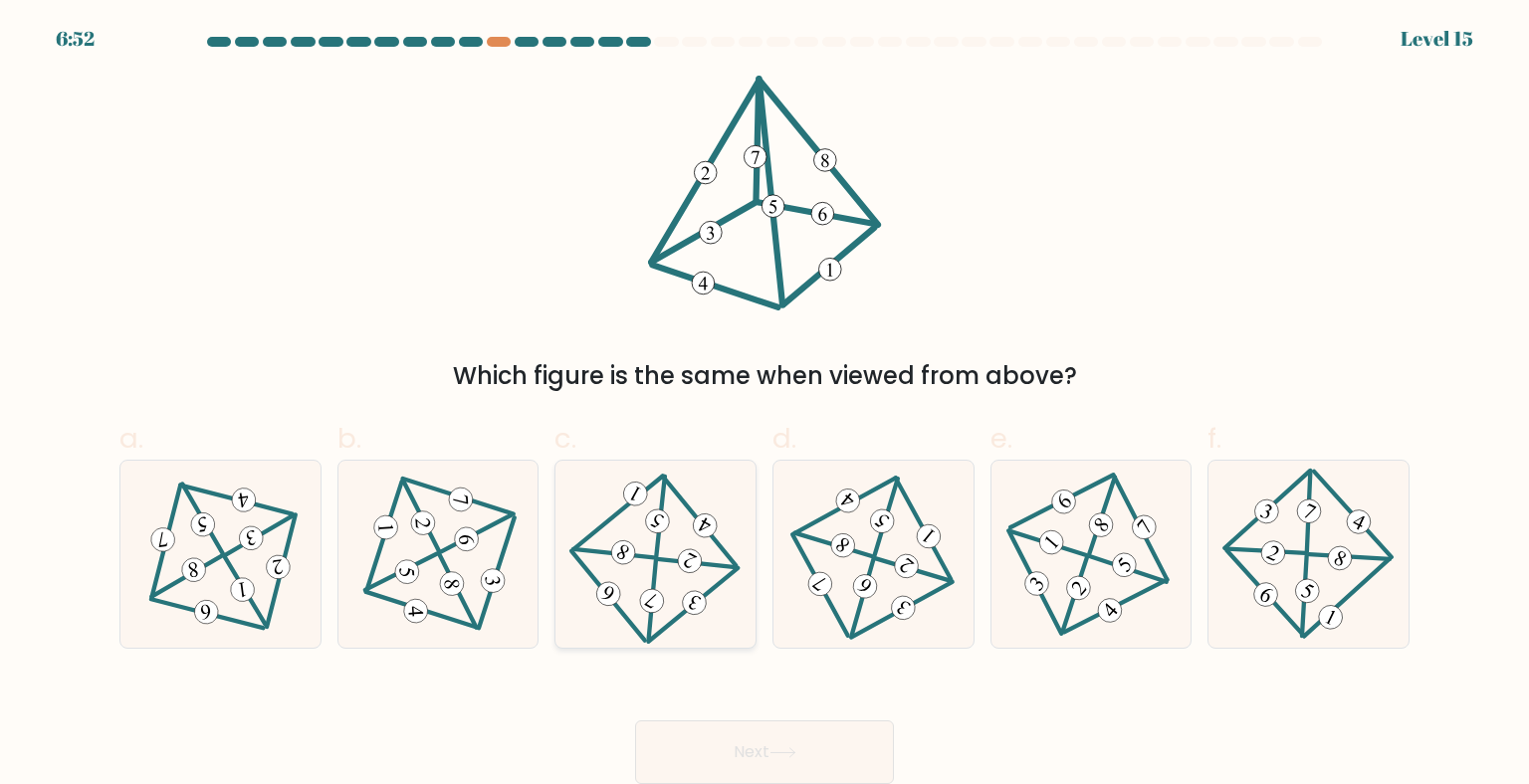 click at bounding box center (656, 554) 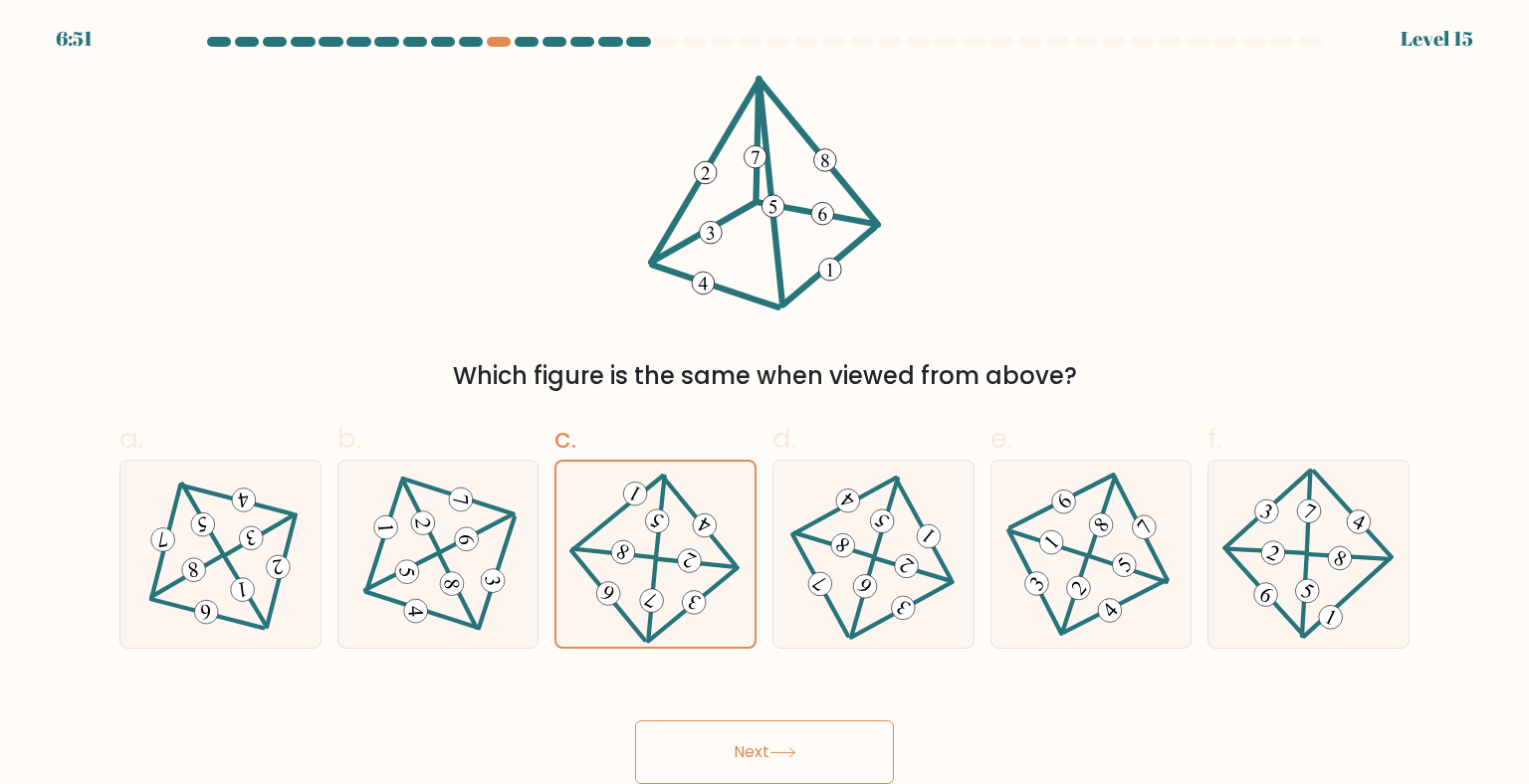 click on "Next" at bounding box center [764, 752] 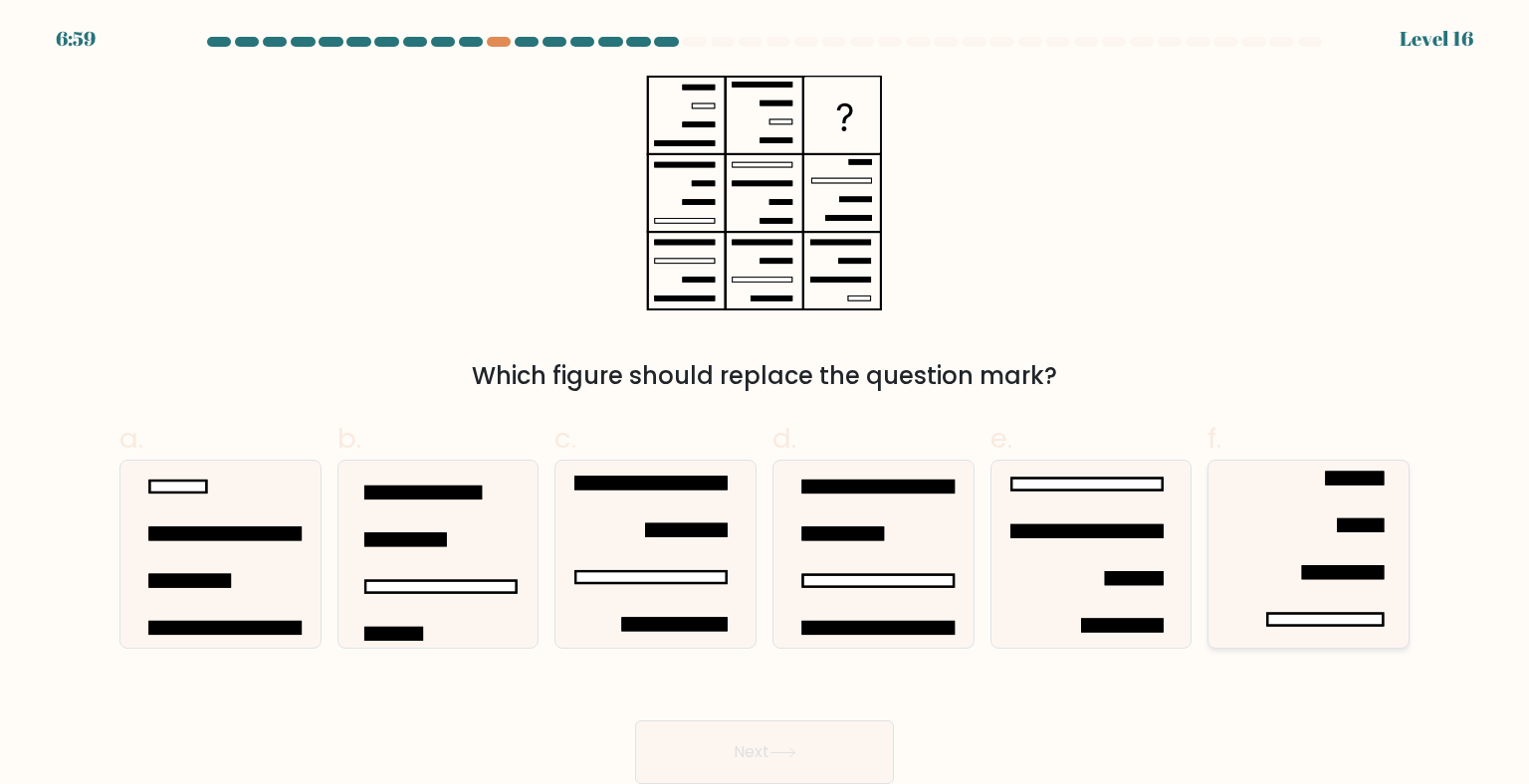click at bounding box center (1343, 572) 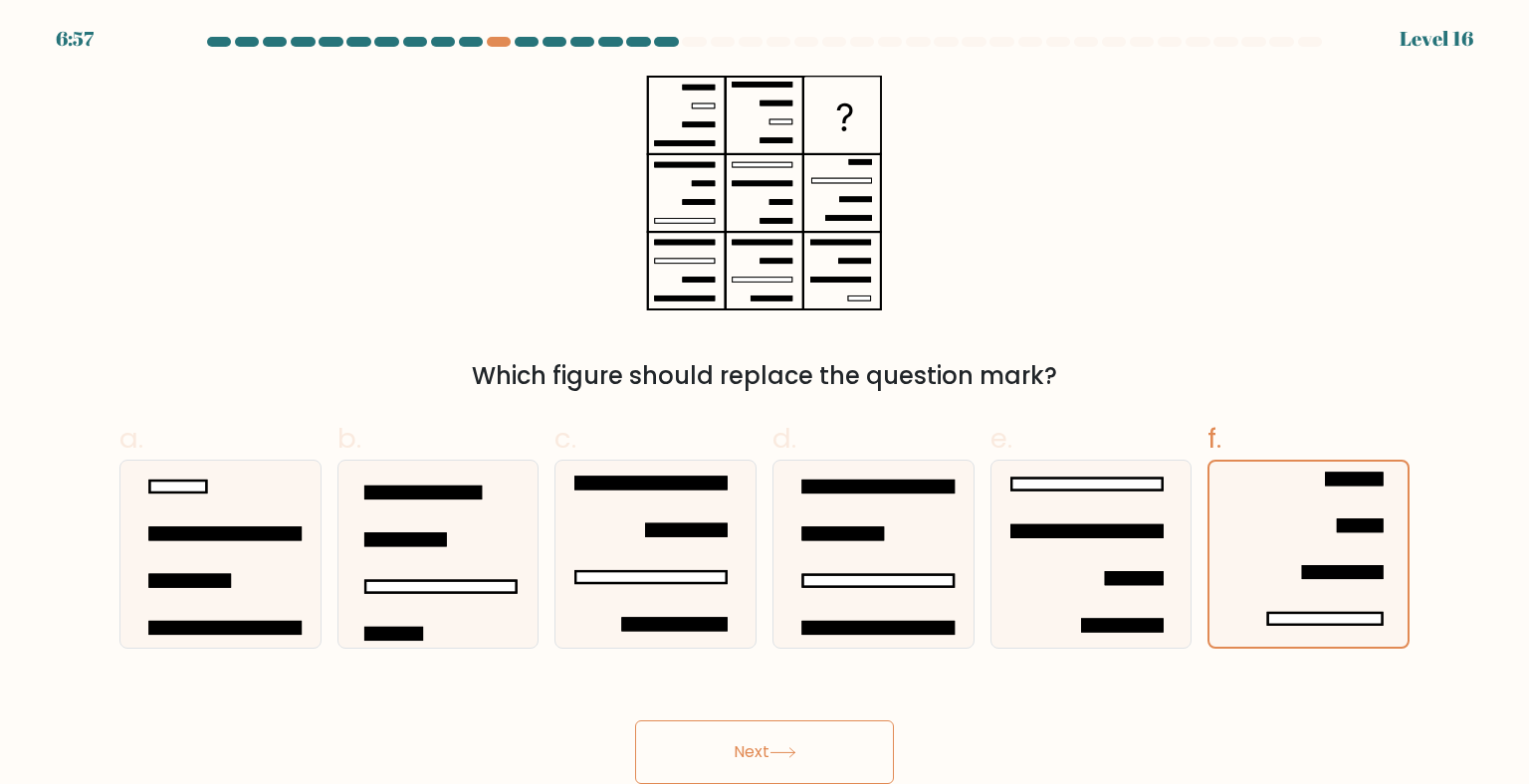 click on "Next" at bounding box center (764, 752) 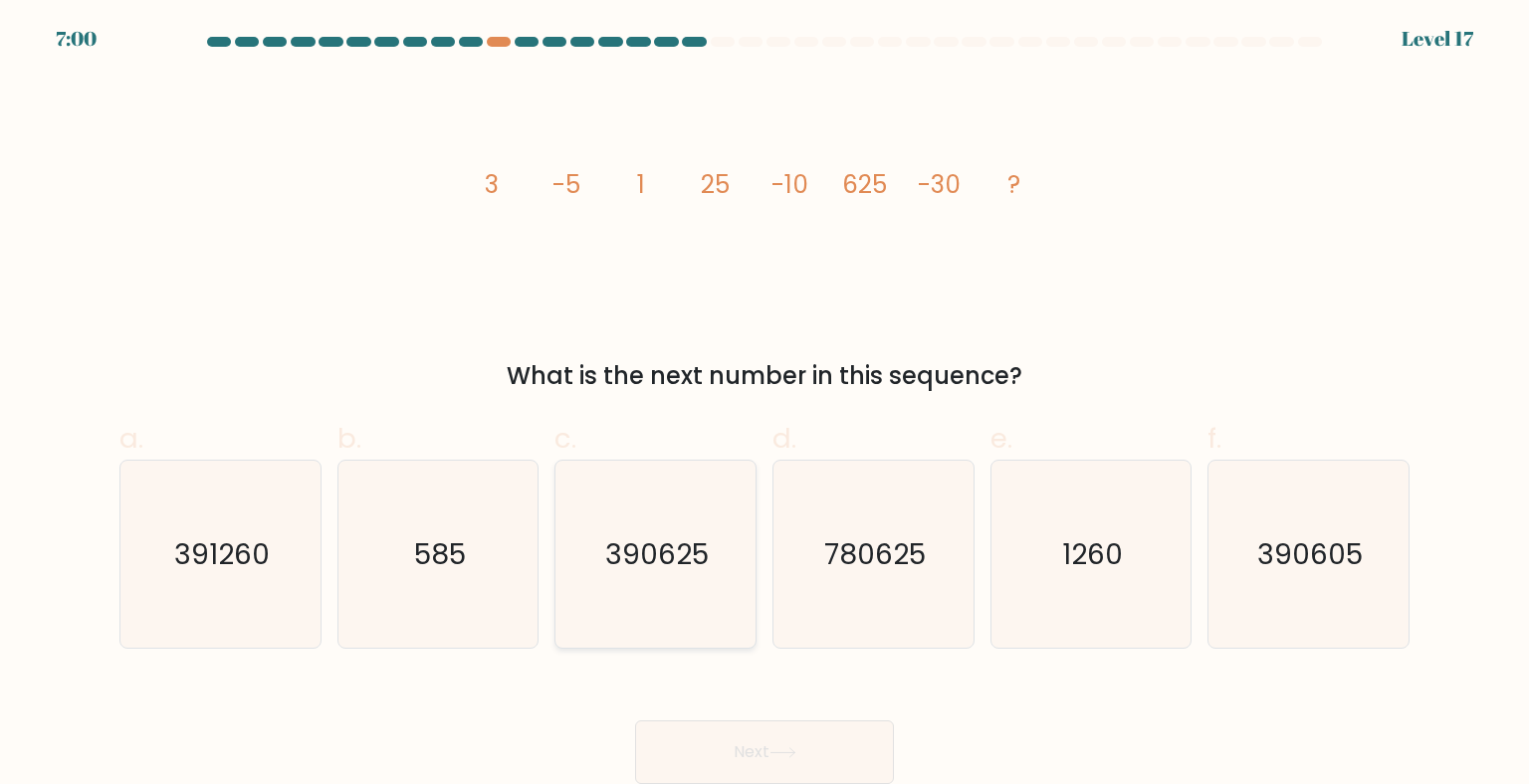 click on "390625" at bounding box center (658, 554) 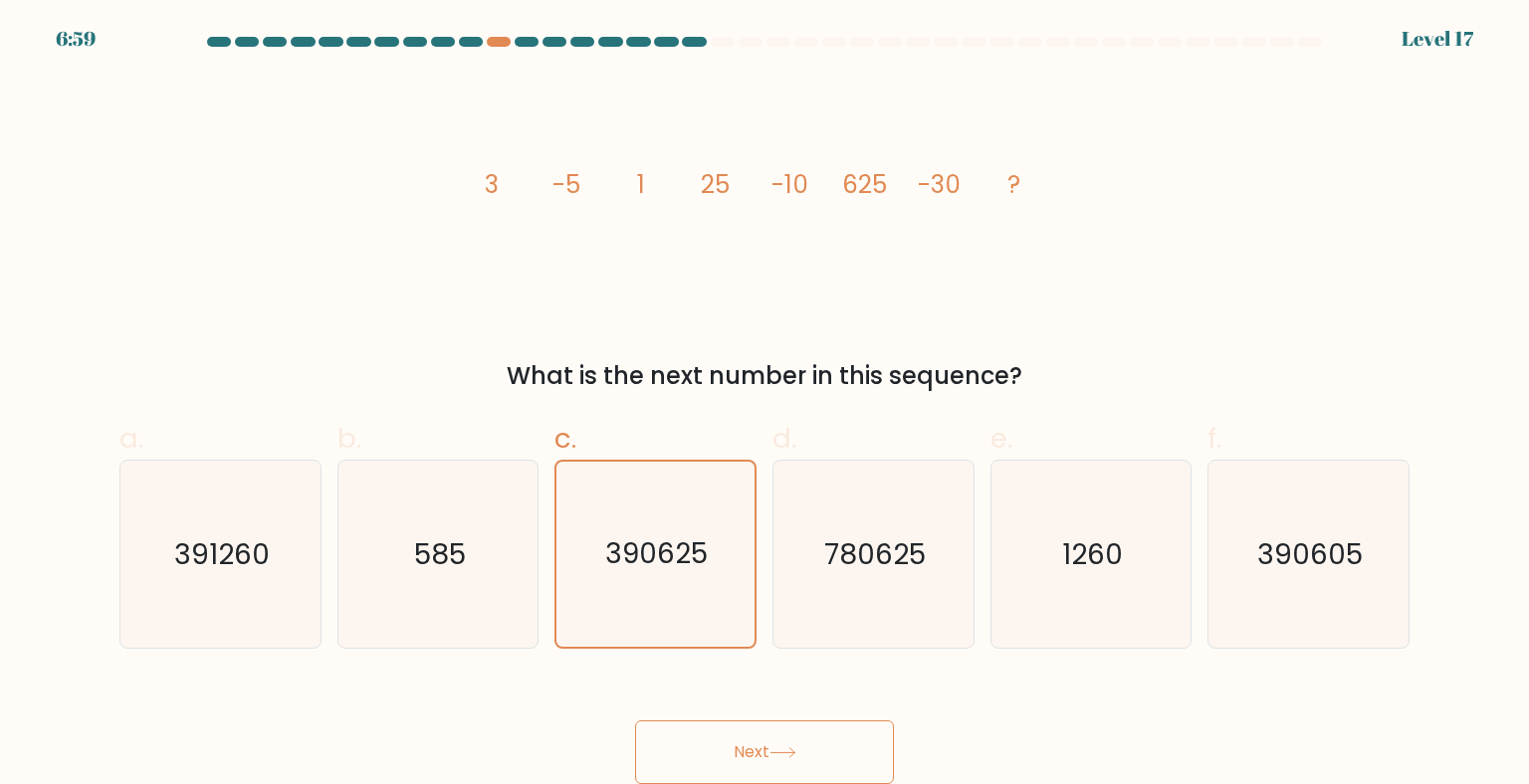 click on "Next" at bounding box center [764, 752] 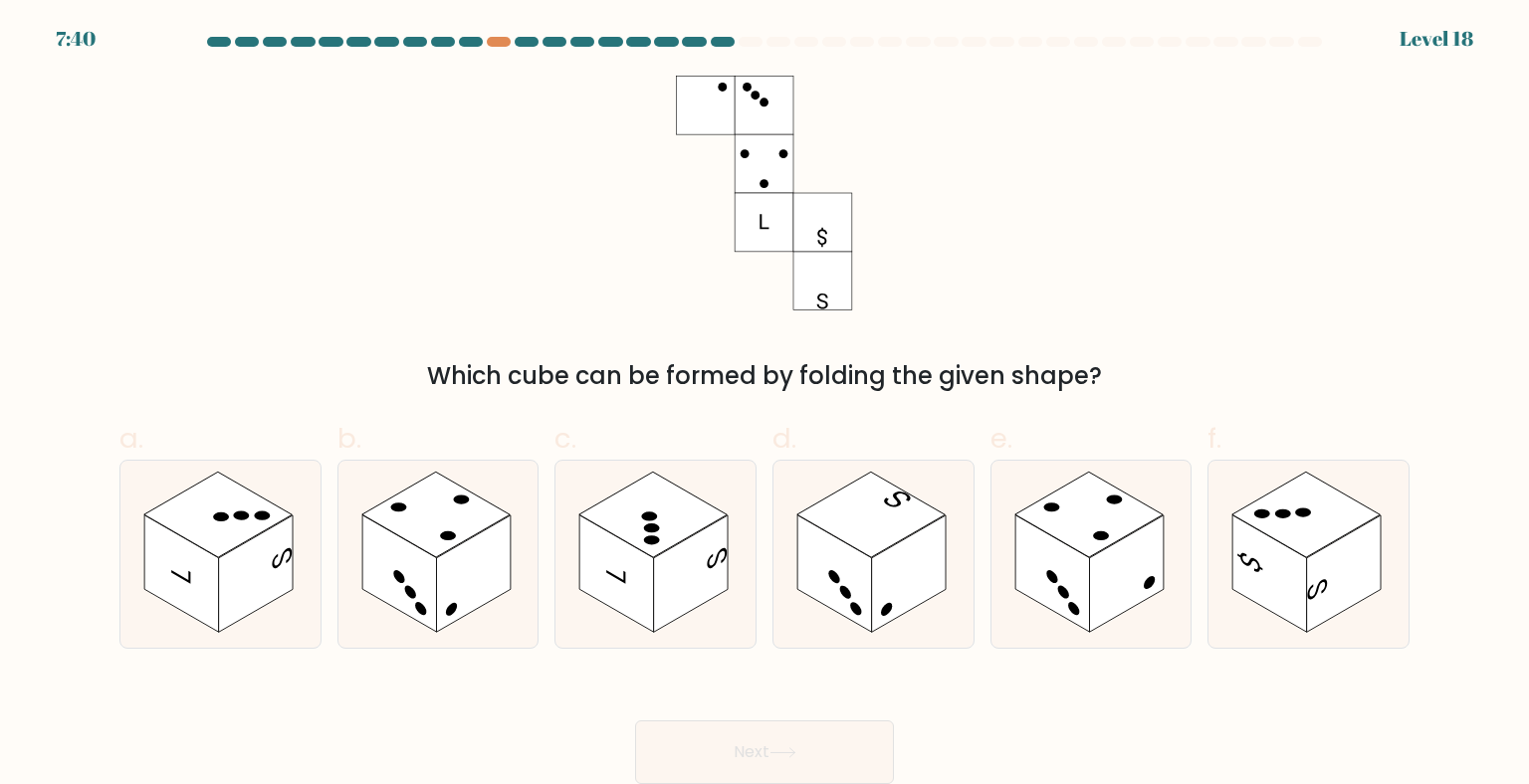 drag, startPoint x: 498, startPoint y: 381, endPoint x: 1302, endPoint y: 381, distance: 804 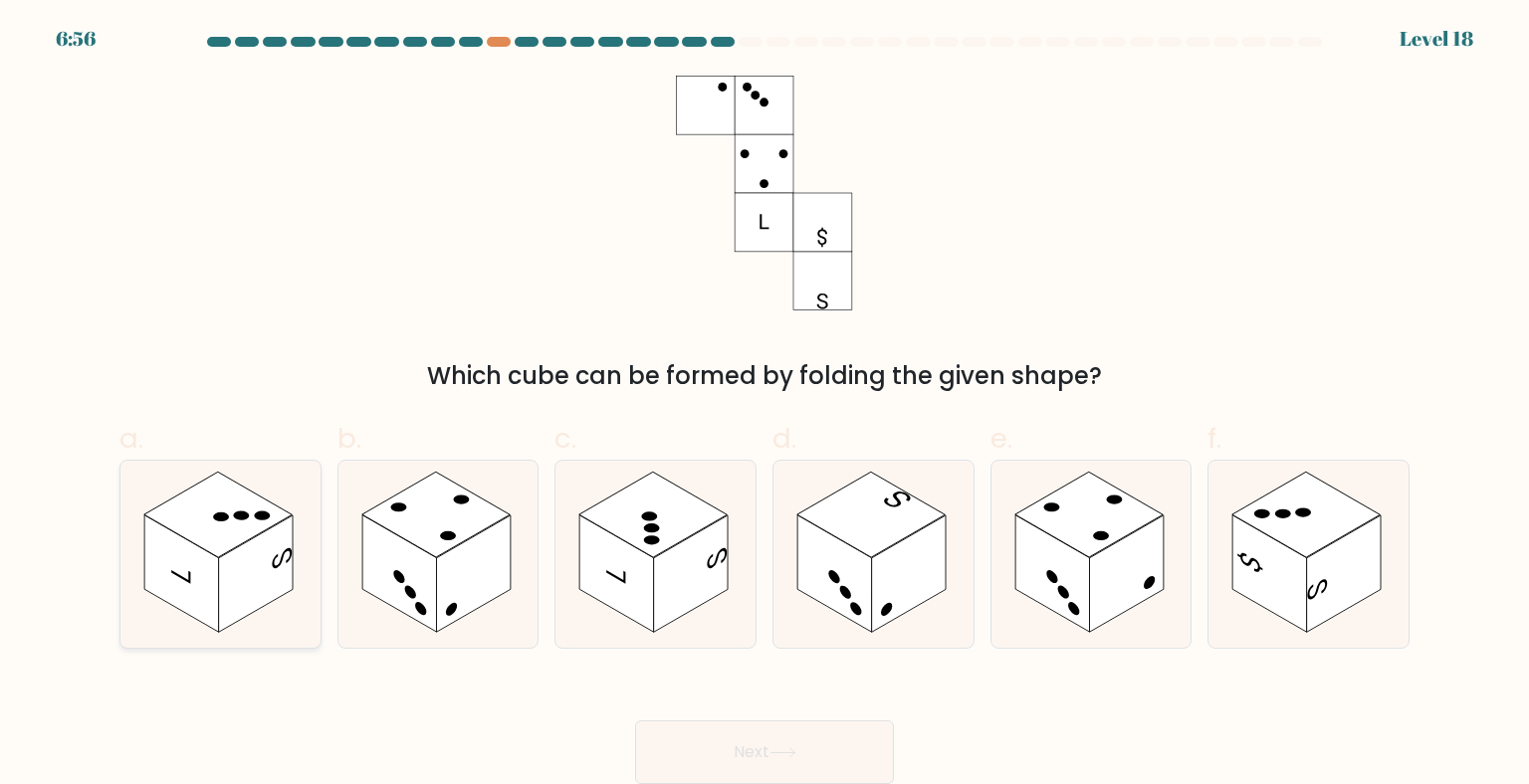 click at bounding box center [218, 514] 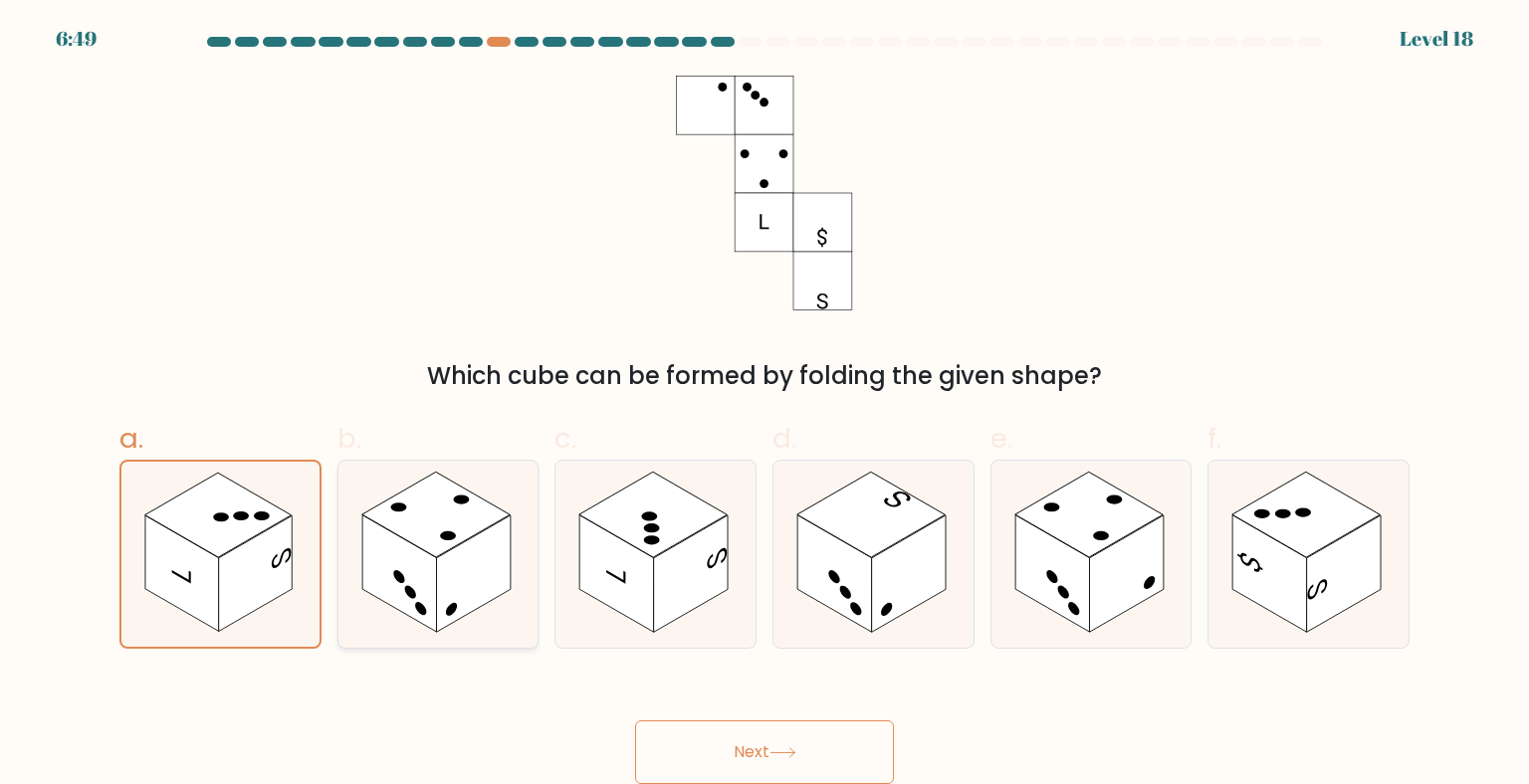click at bounding box center [473, 574] 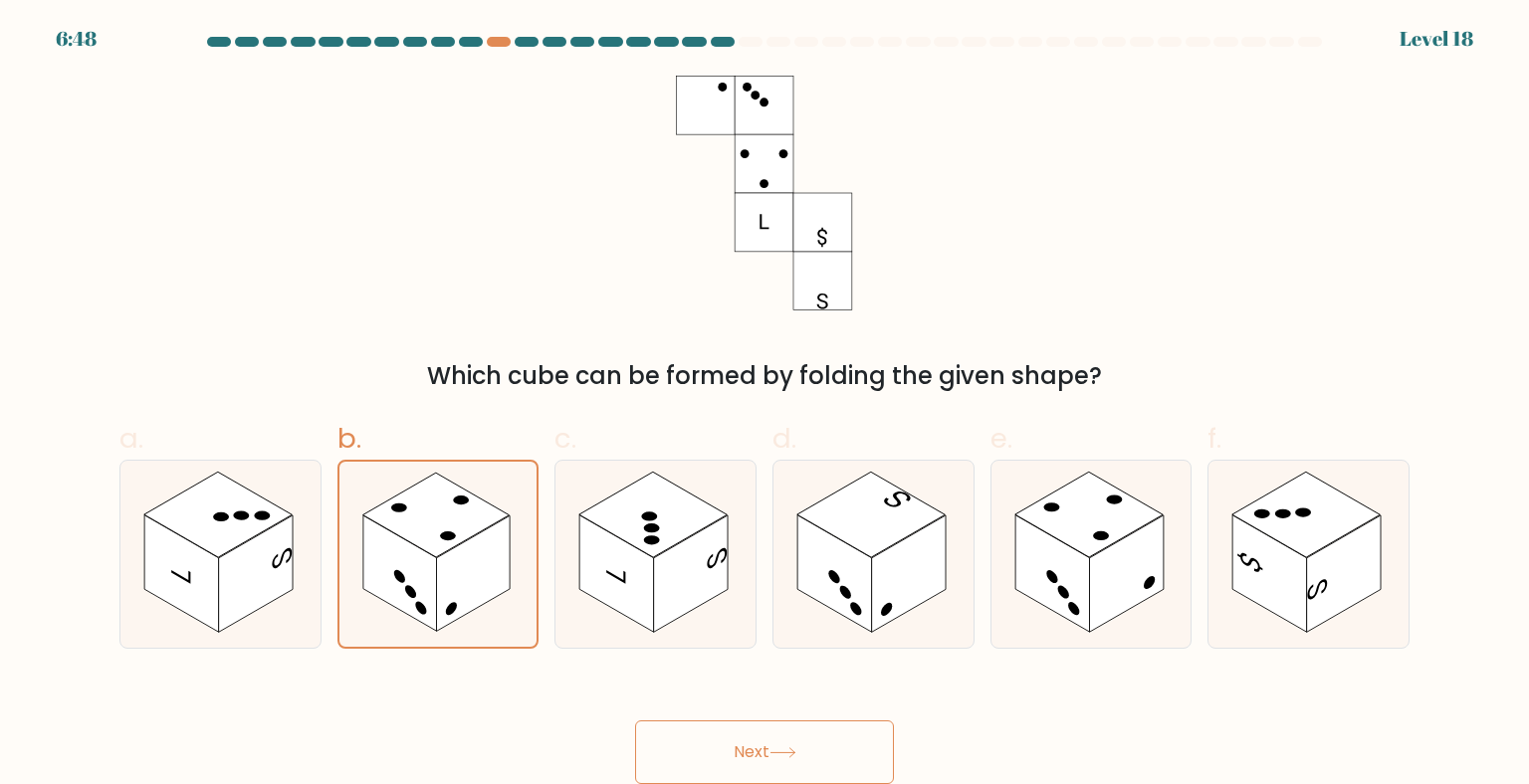 click on "Next" at bounding box center (764, 752) 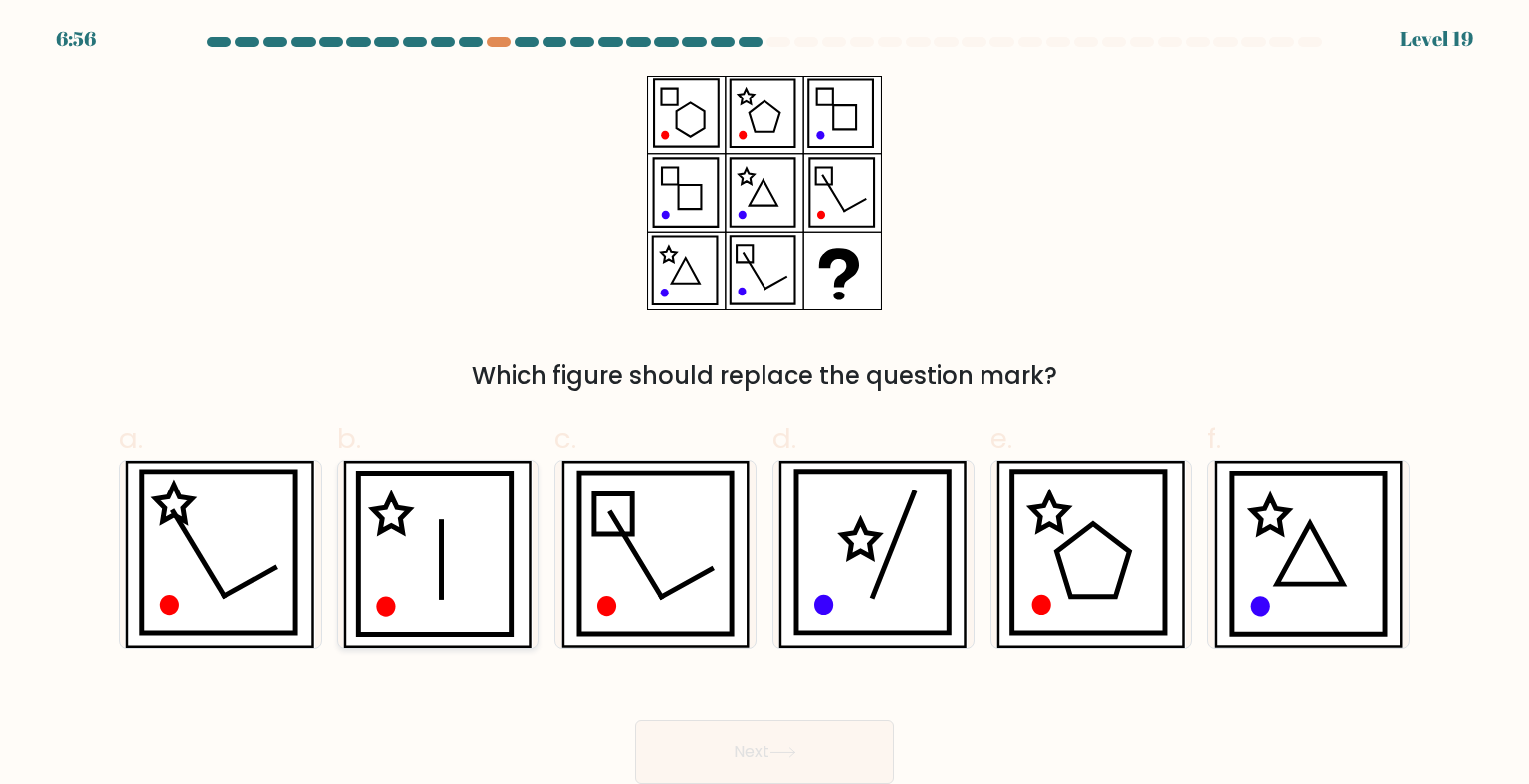 click at bounding box center (442, 559) 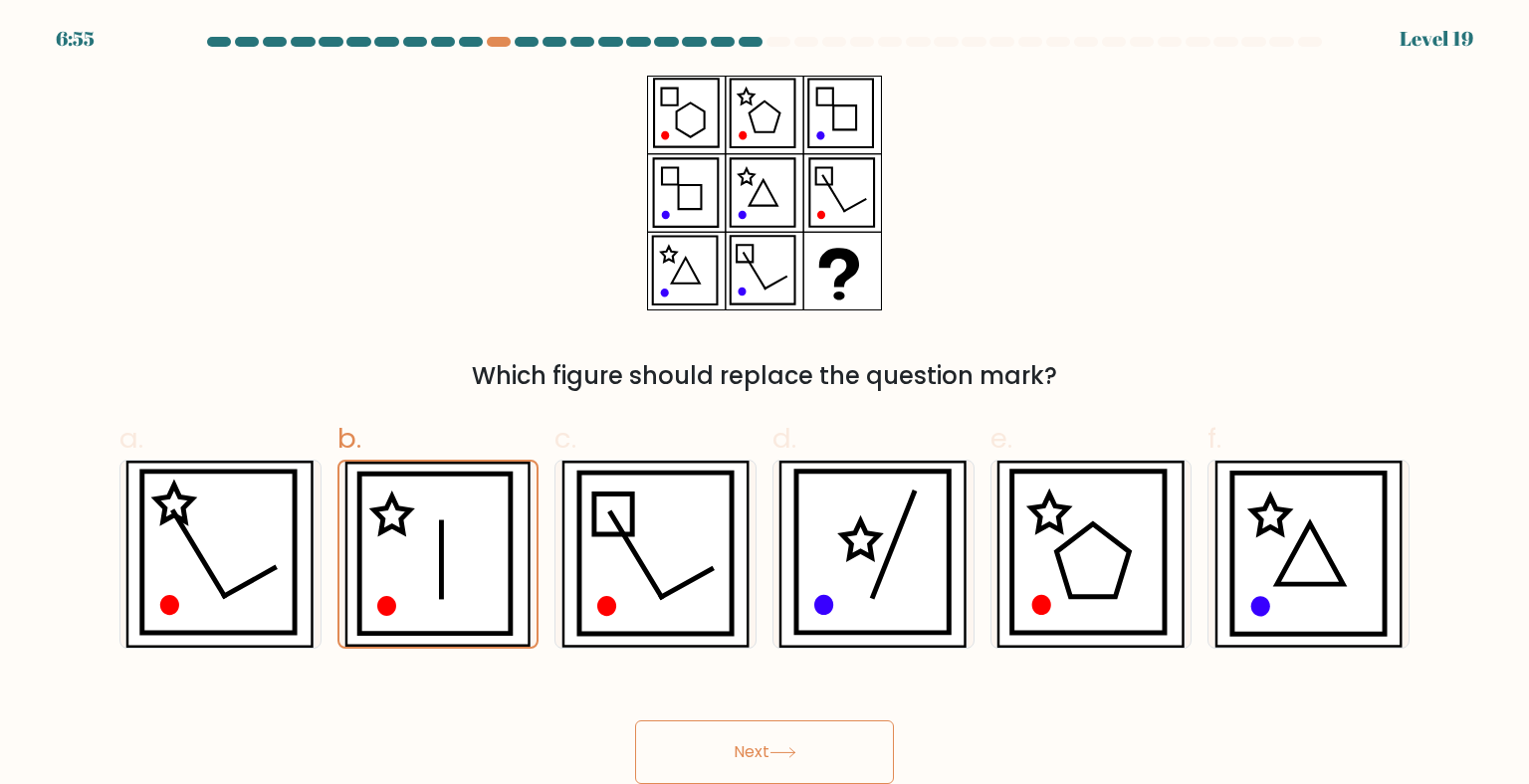 click on "Next" at bounding box center (764, 752) 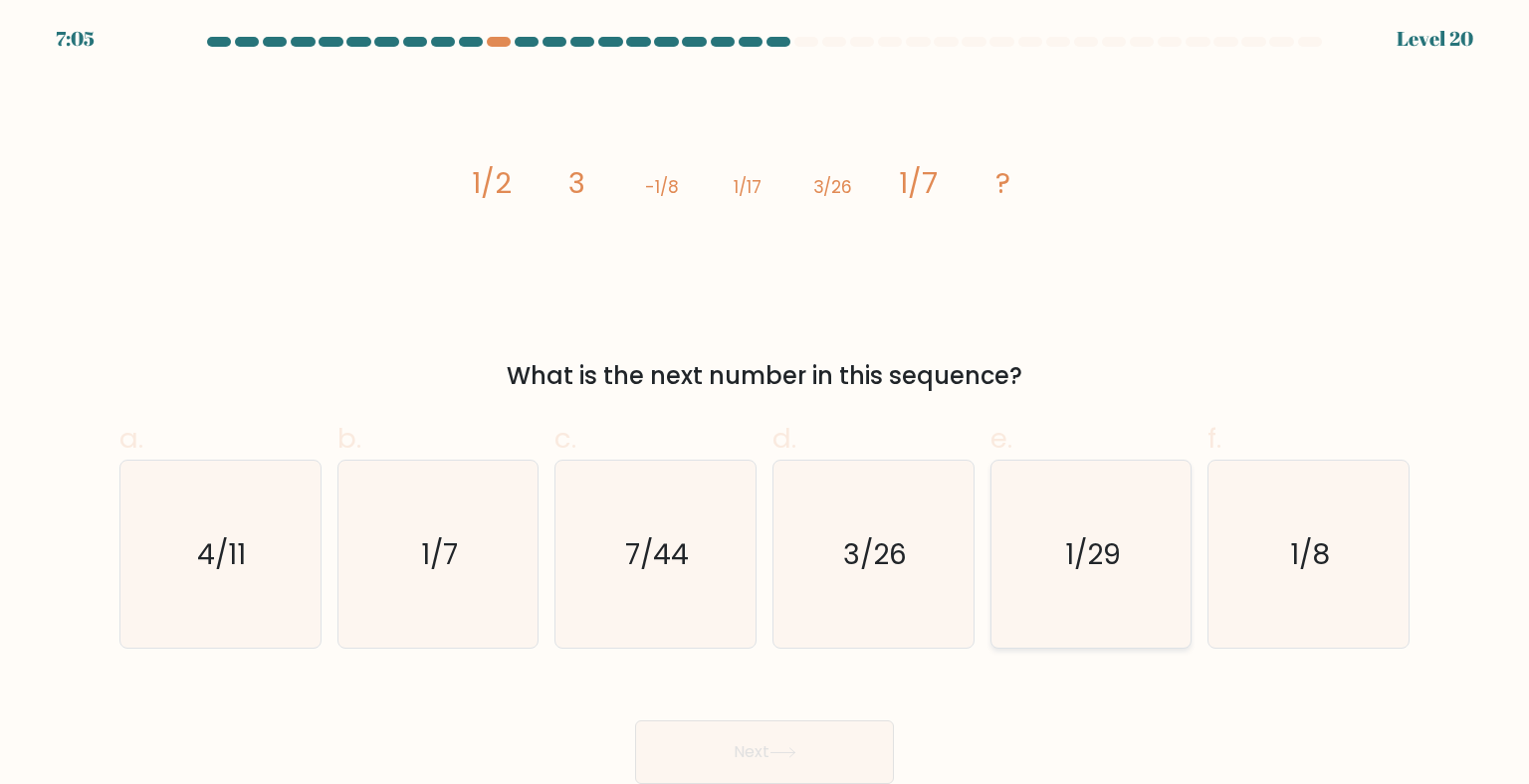 click on "1/29" at bounding box center [1093, 554] 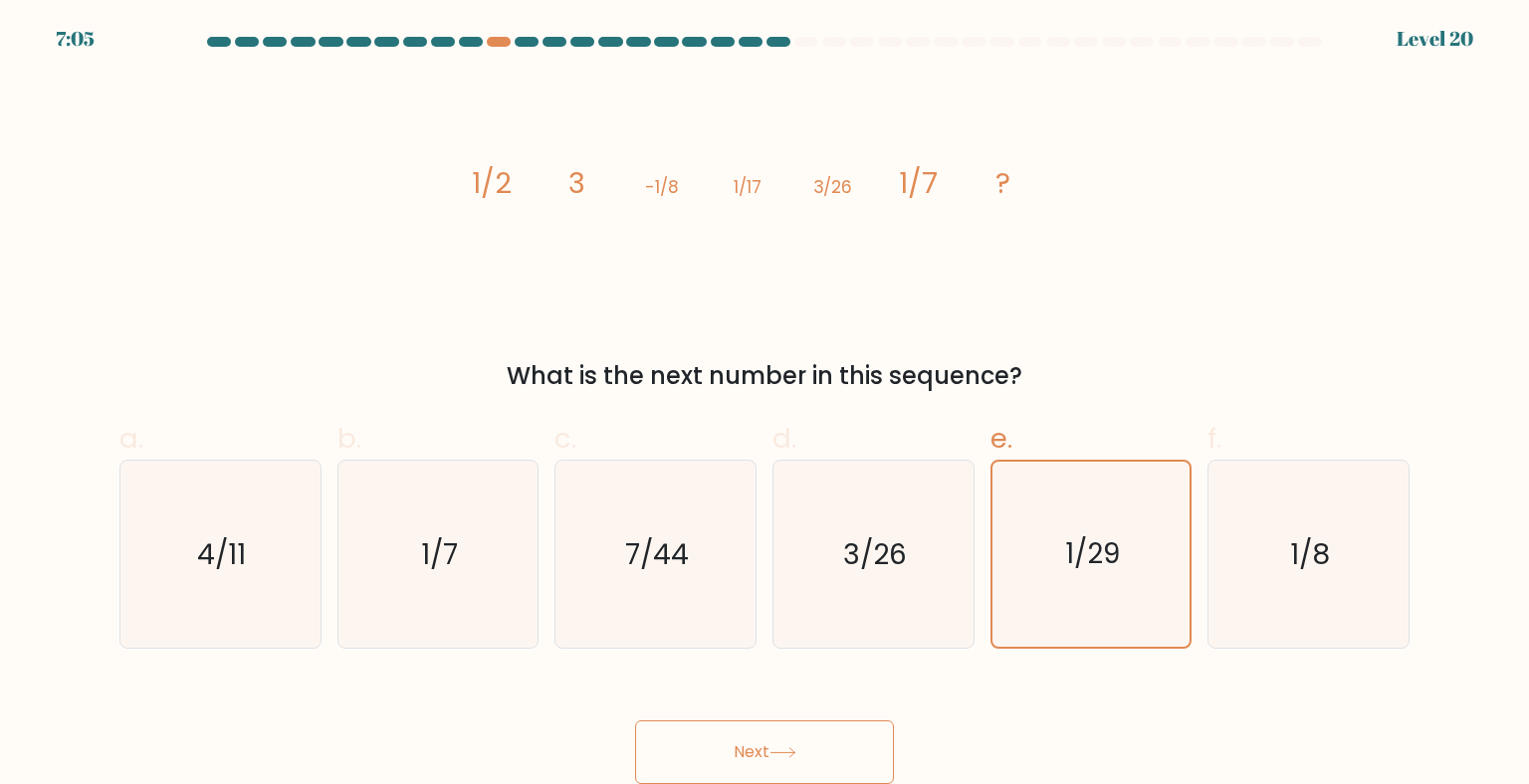 click on "Next" at bounding box center [764, 752] 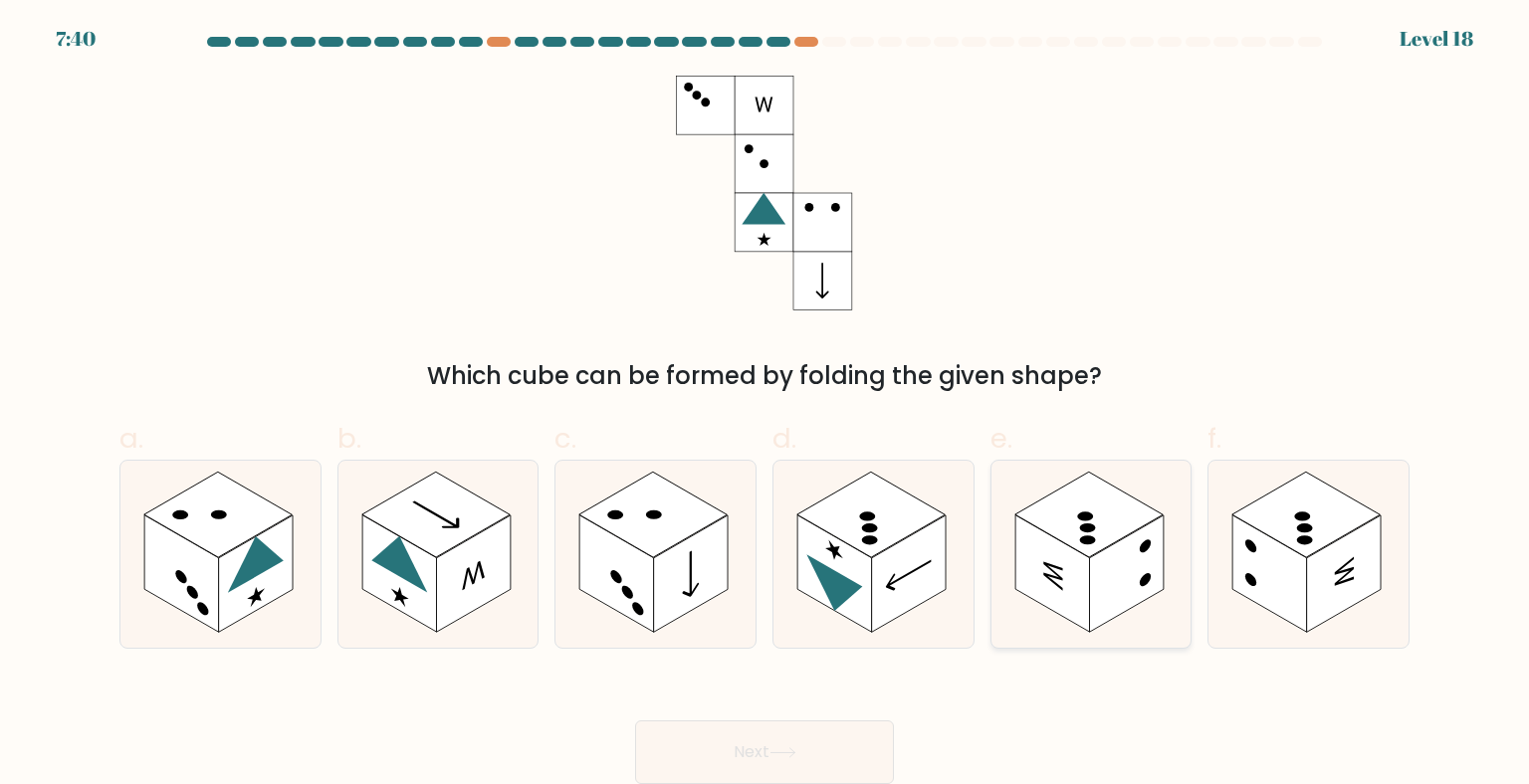 click at bounding box center (1126, 574) 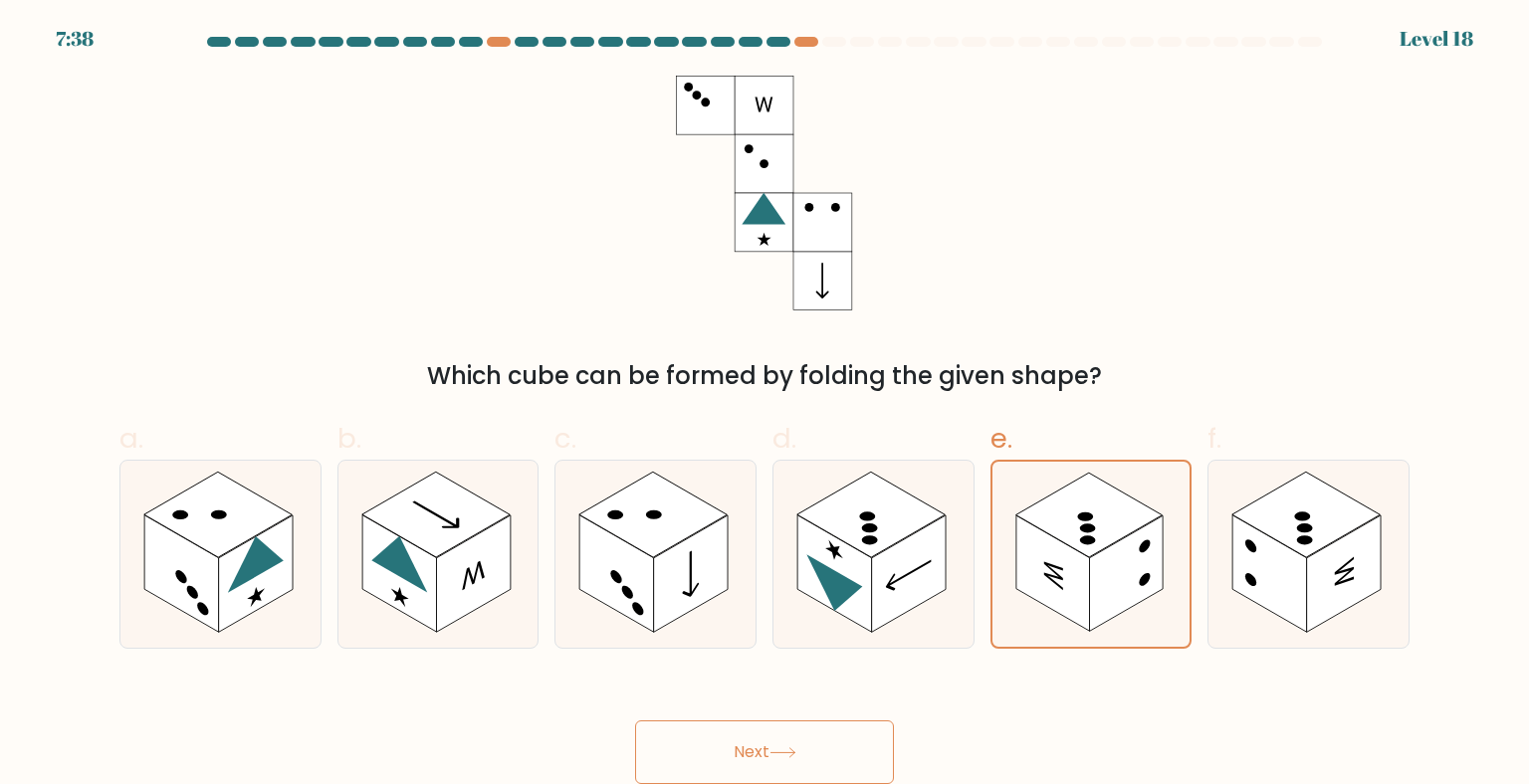 click on "Next" at bounding box center (764, 752) 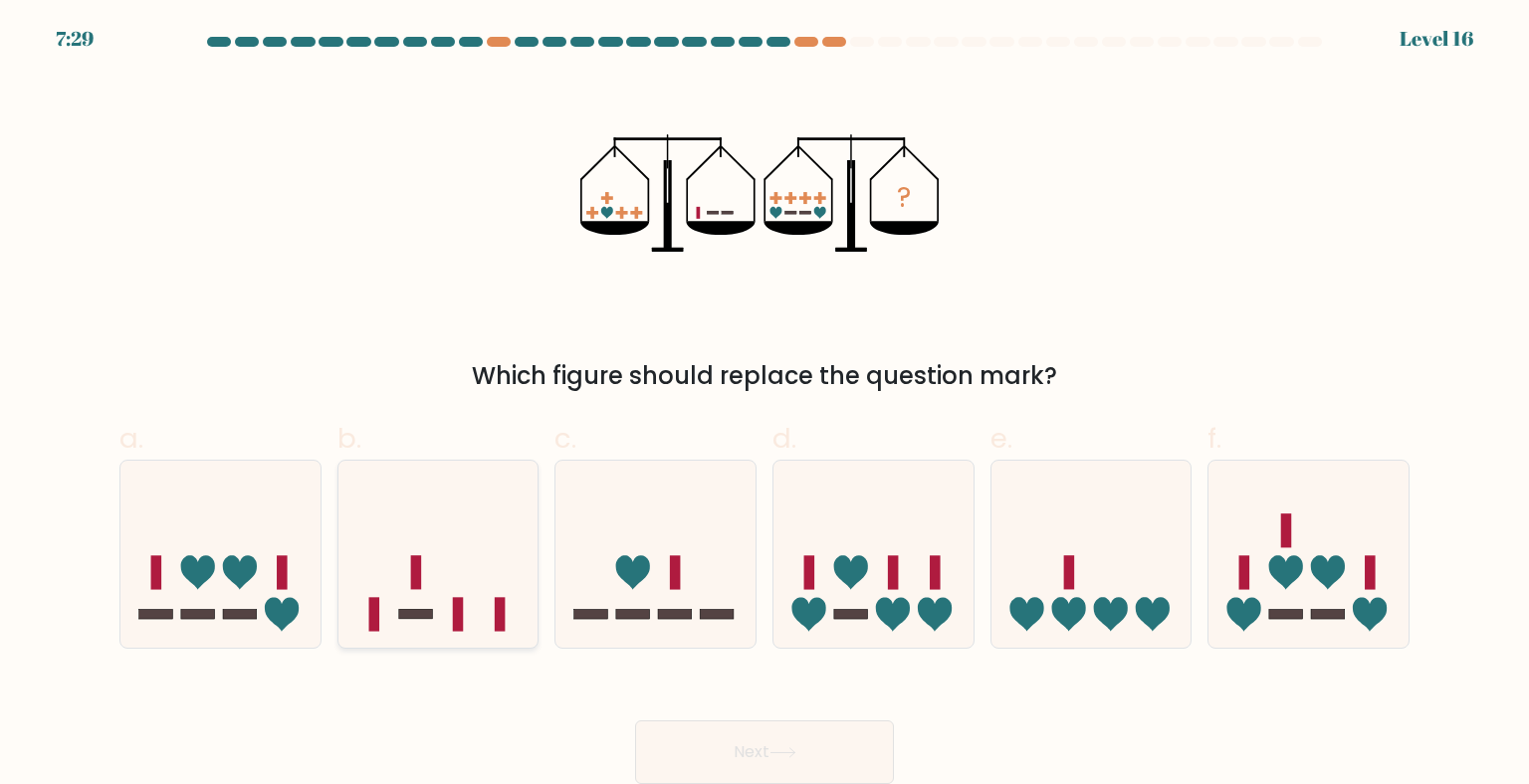drag, startPoint x: 207, startPoint y: 502, endPoint x: 401, endPoint y: 570, distance: 205.57237 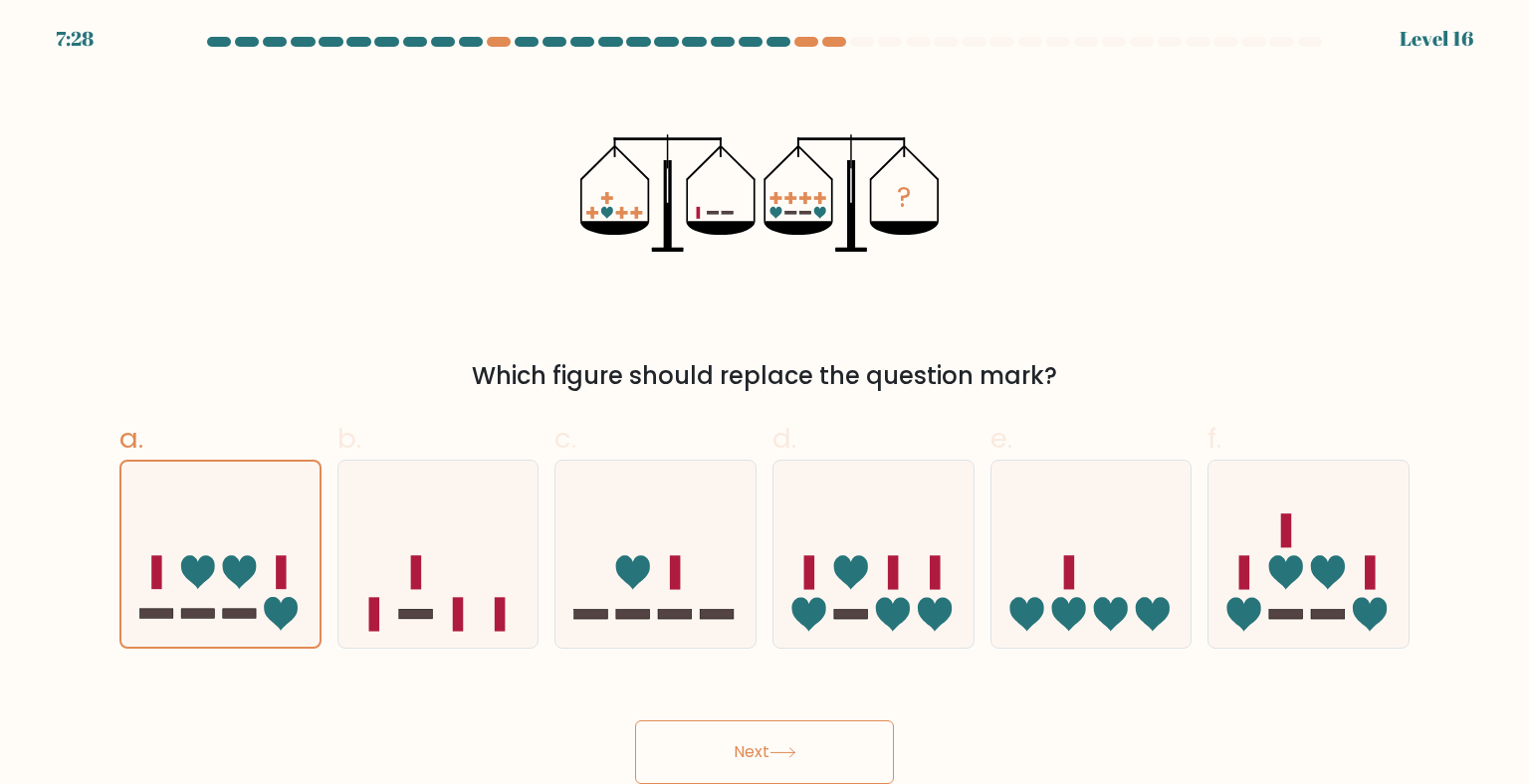 click on "Next" at bounding box center [764, 752] 